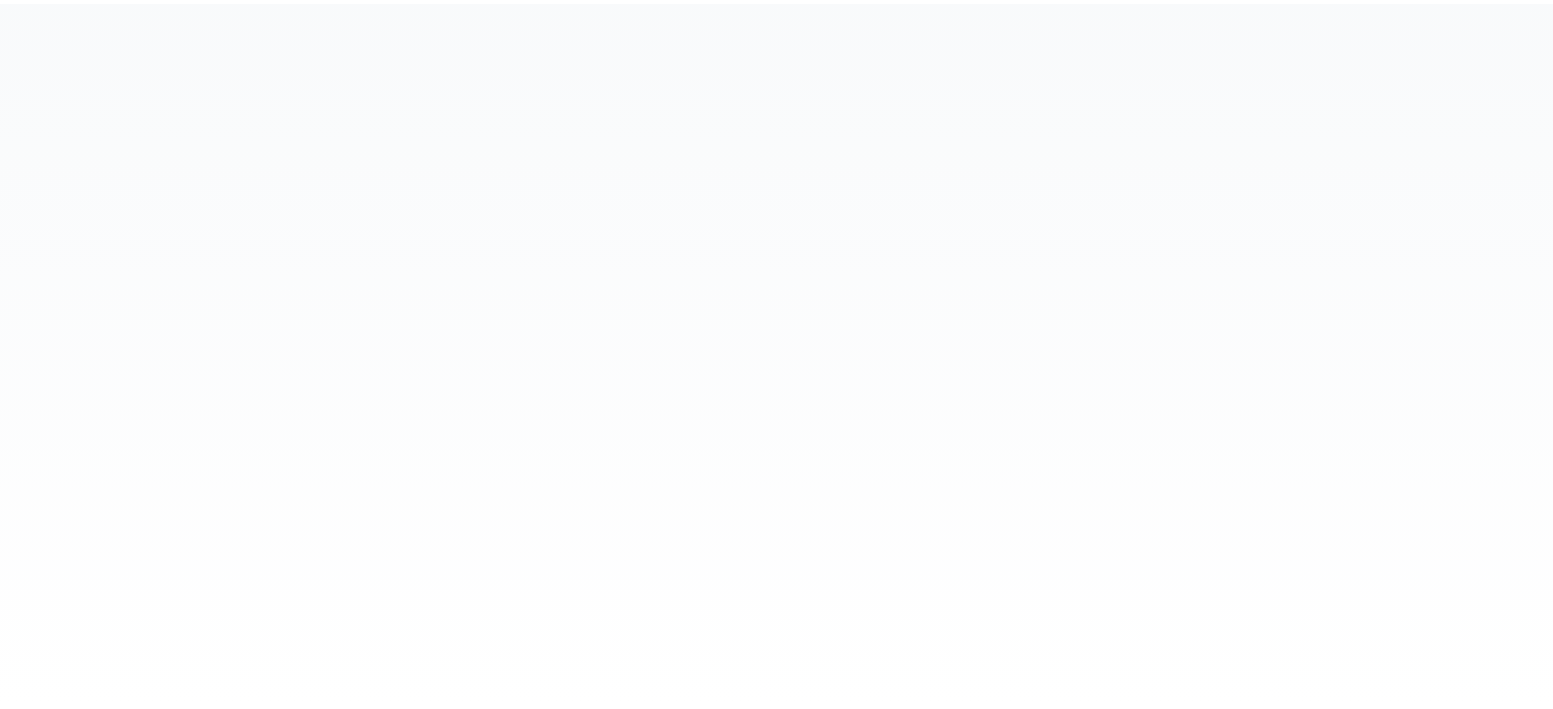 scroll, scrollTop: 0, scrollLeft: 0, axis: both 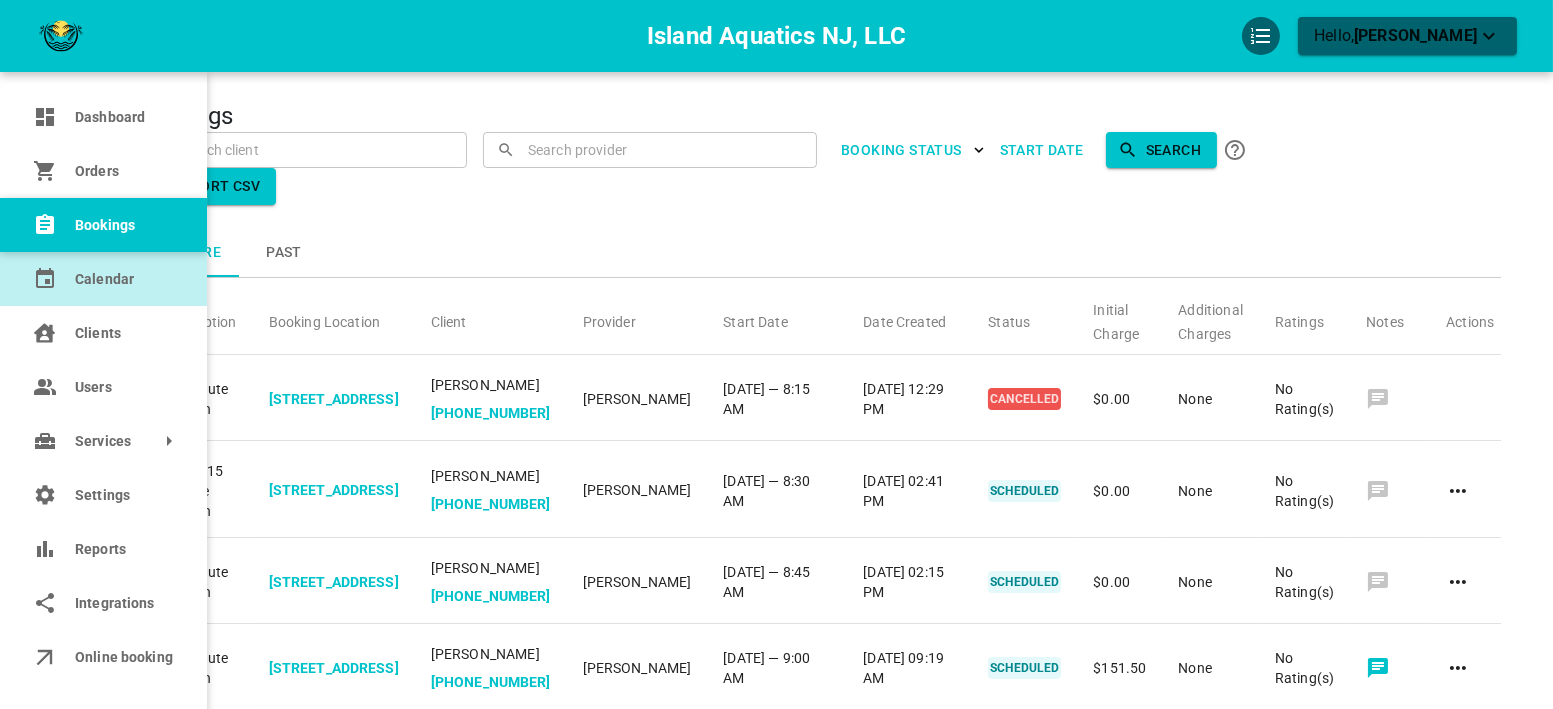click 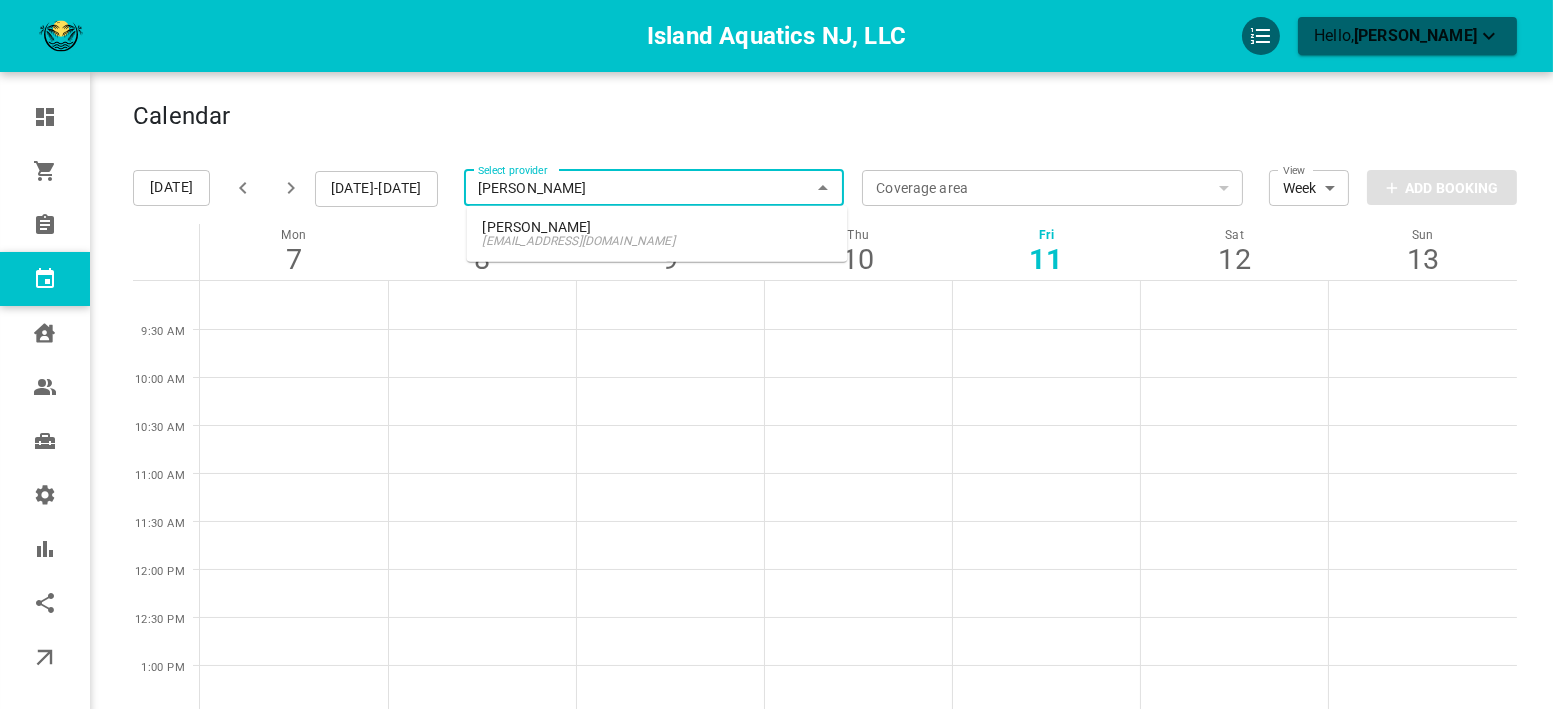 type on "alici" 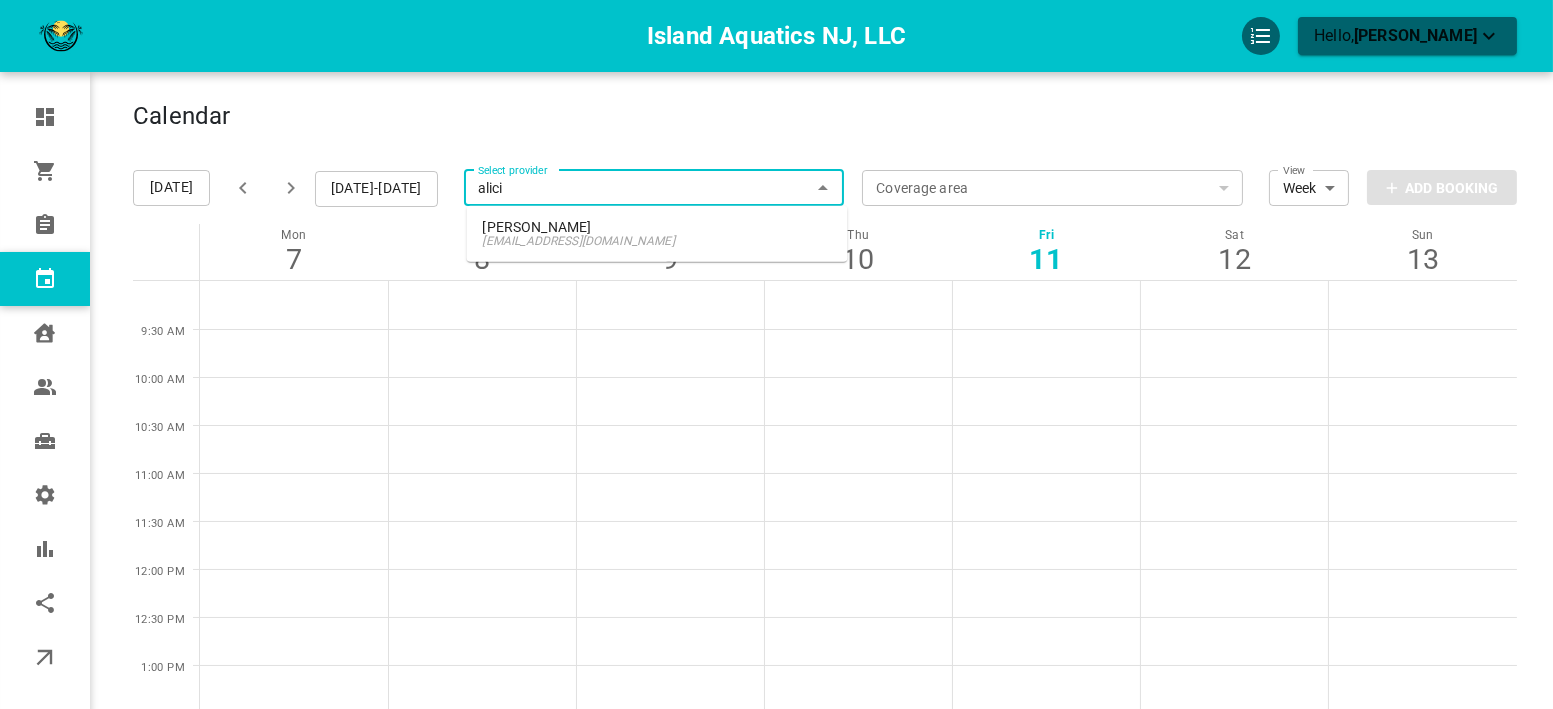 click on "[PERSON_NAME]" at bounding box center [657, 227] 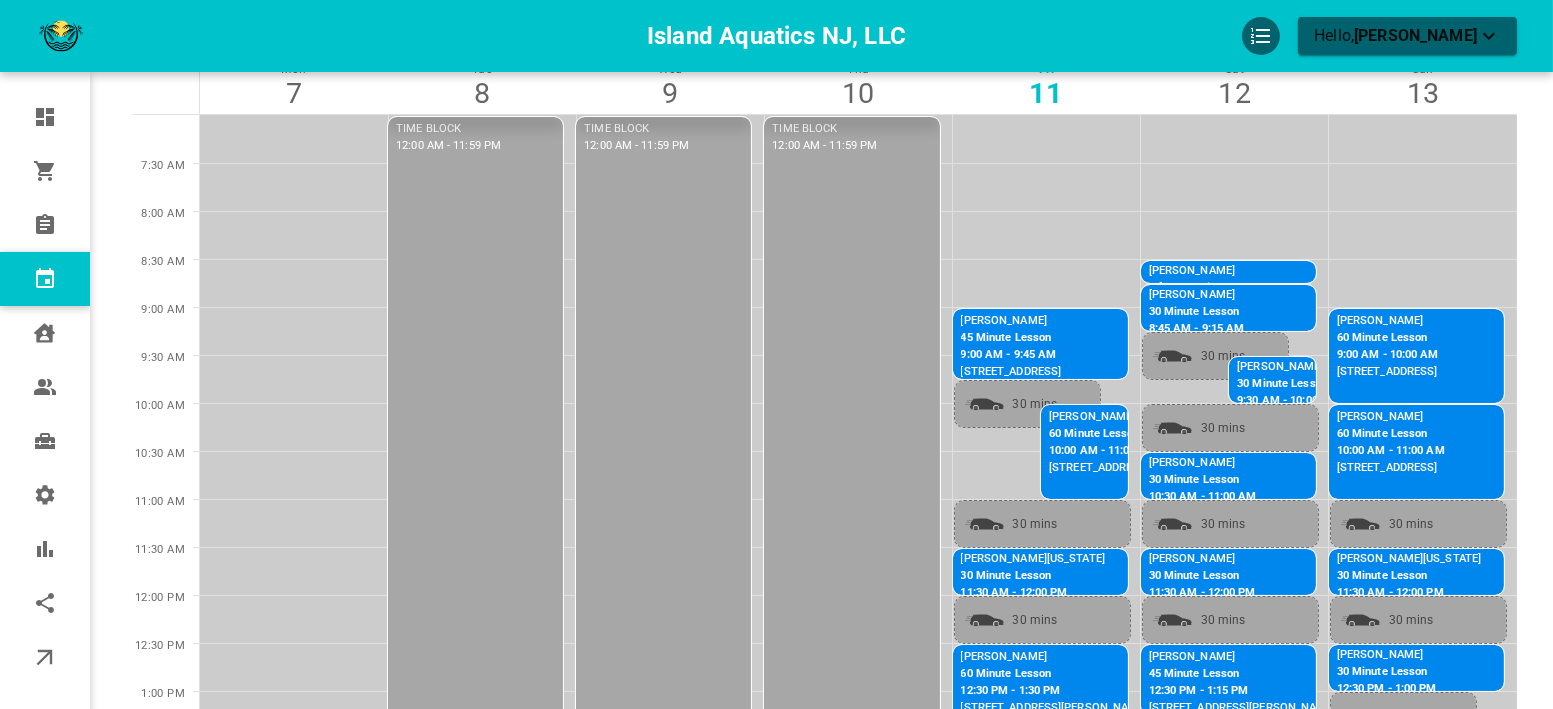 scroll, scrollTop: 163, scrollLeft: 0, axis: vertical 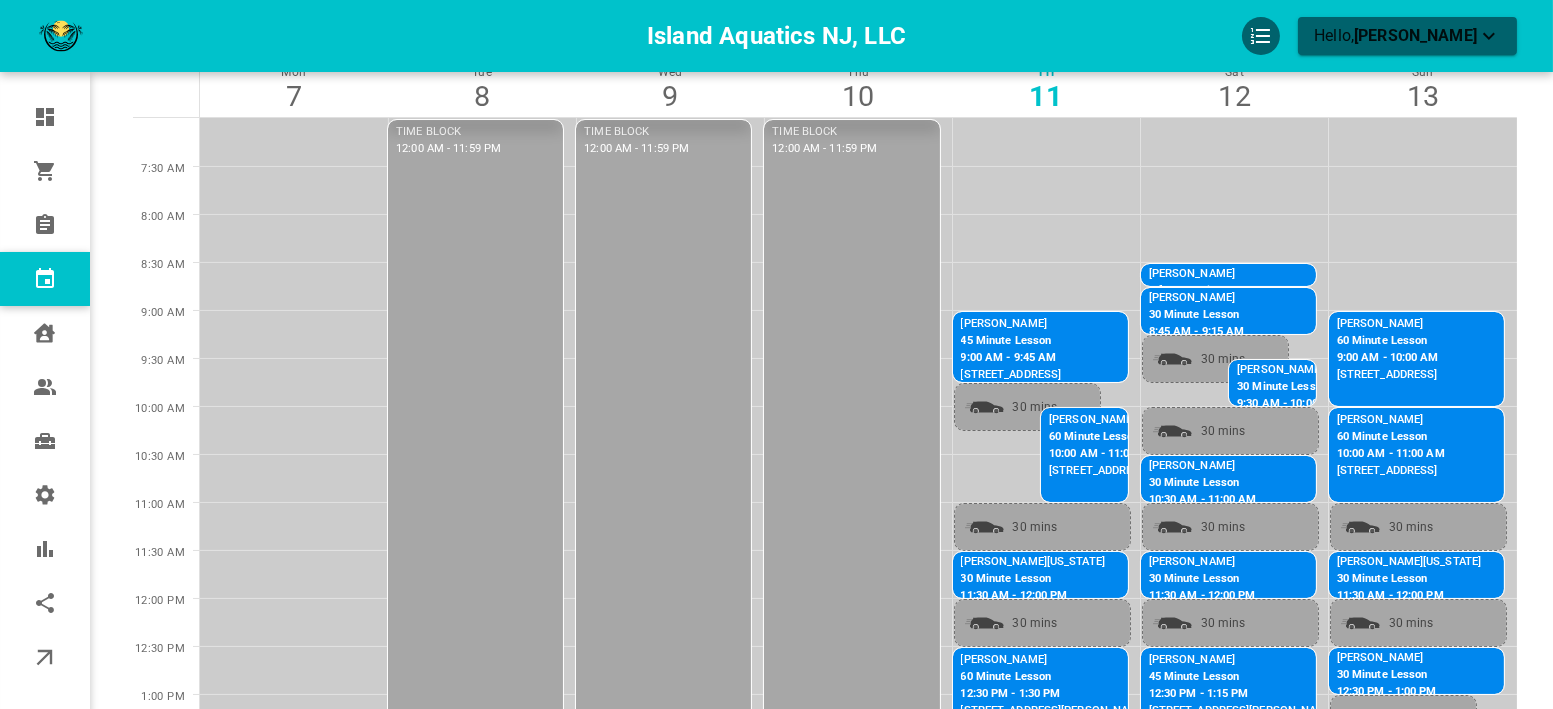 click at bounding box center (1423, 334) 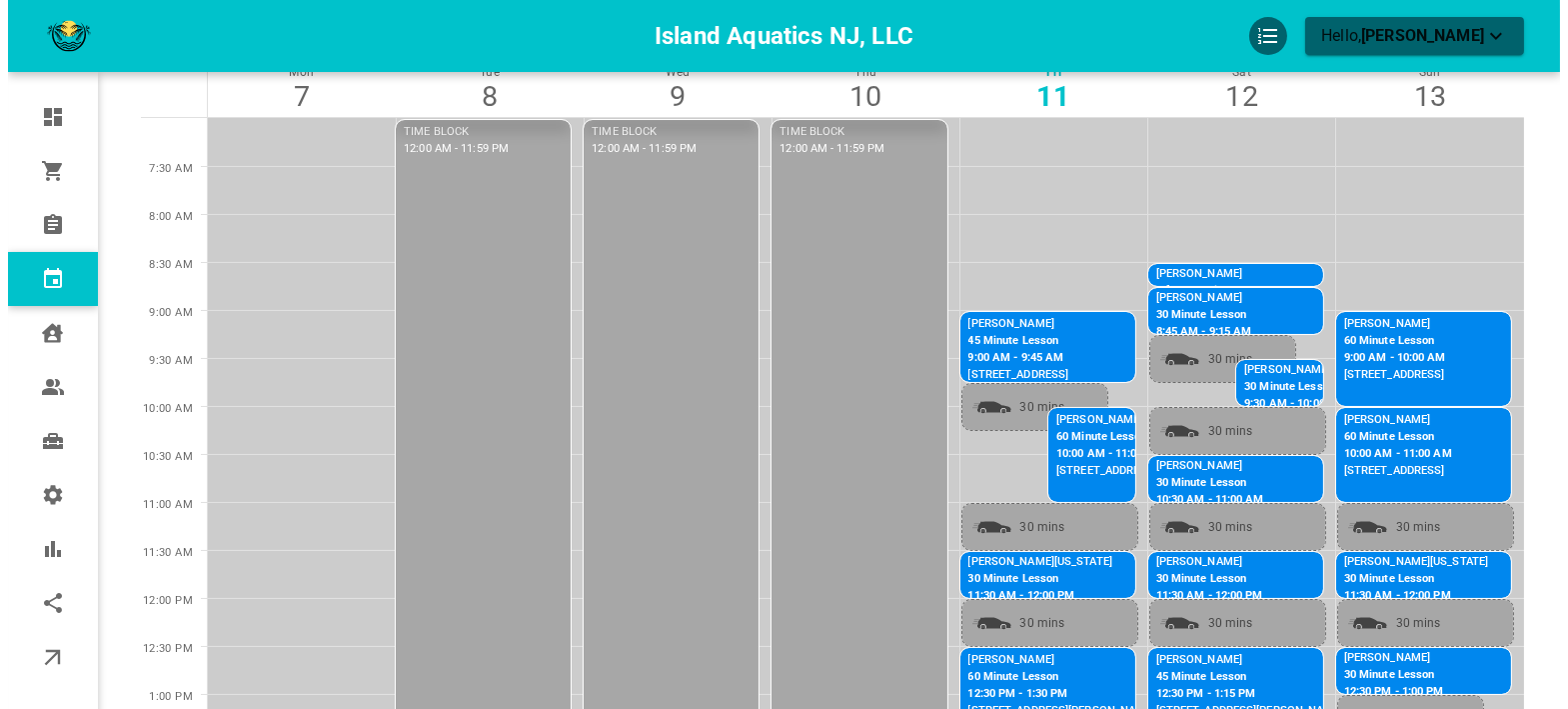 scroll, scrollTop: 0, scrollLeft: 0, axis: both 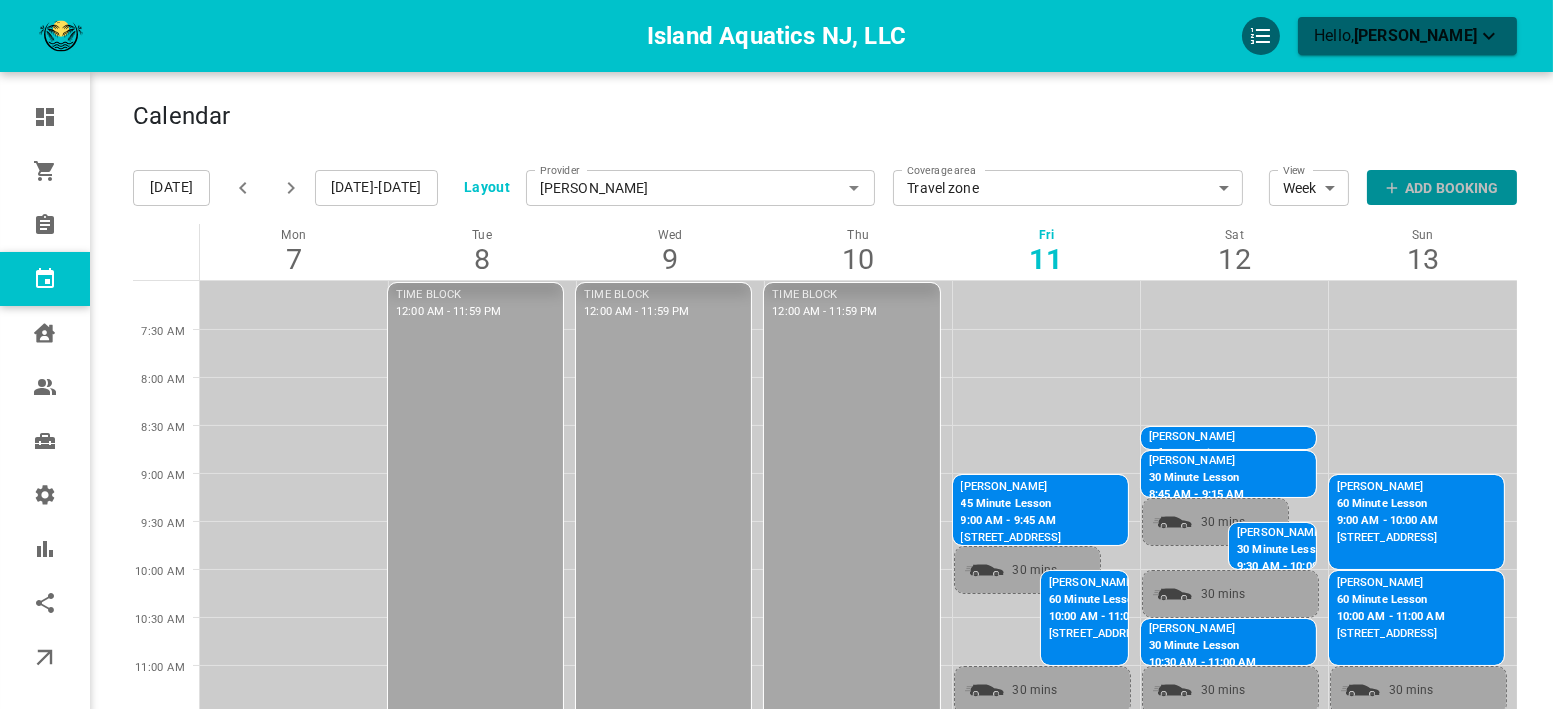 click on "Add Booking" at bounding box center [1451, 188] 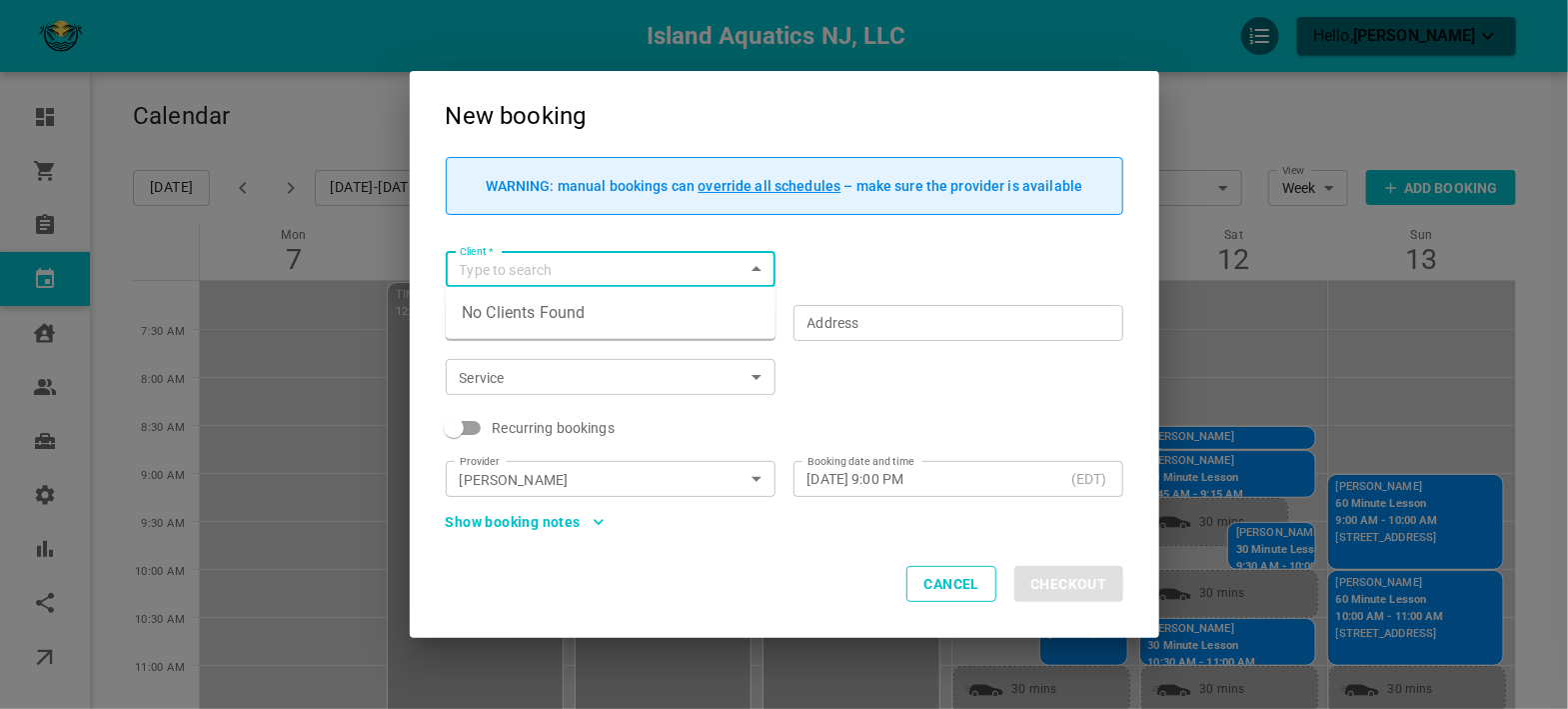 click on "Client   *" at bounding box center (594, 269) 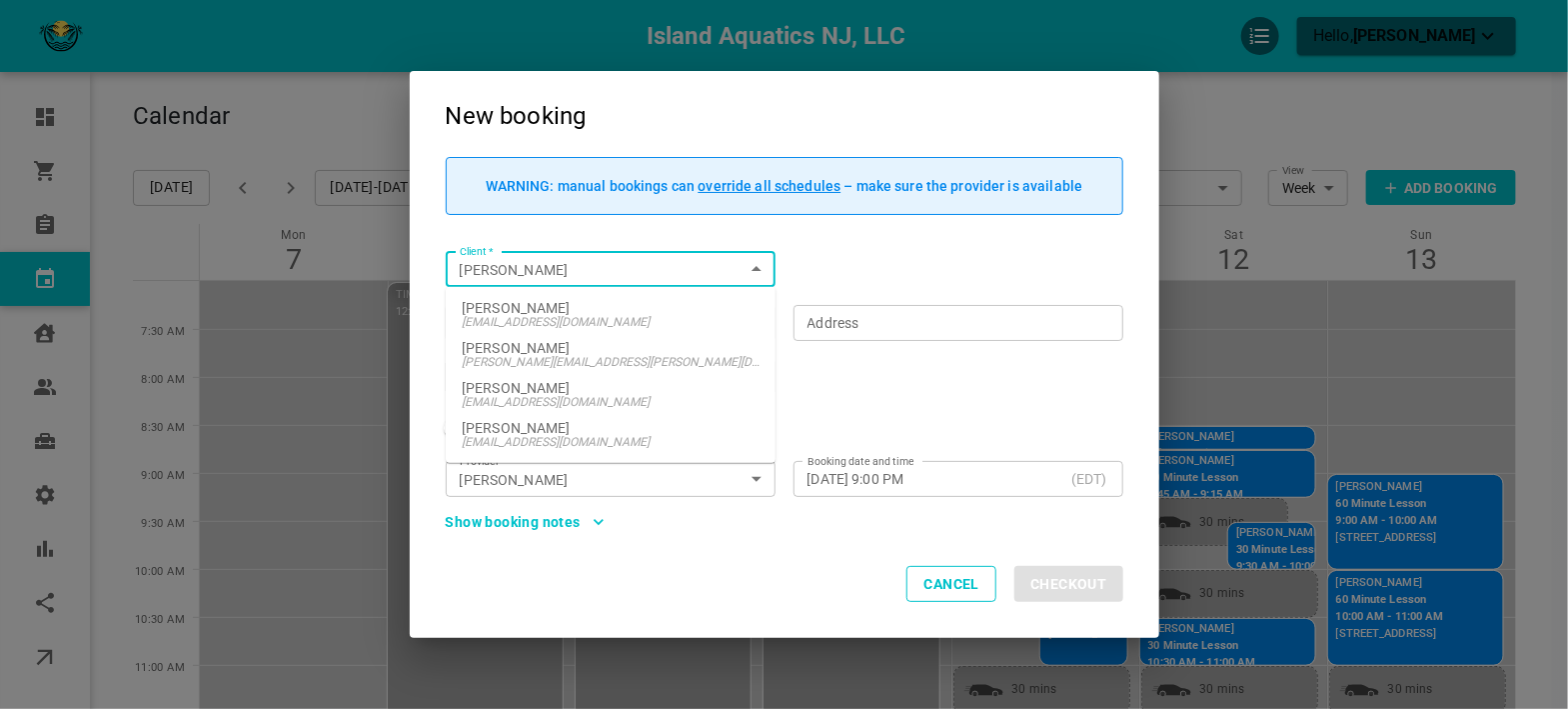 click on "Alex Robbins" at bounding box center [611, 308] 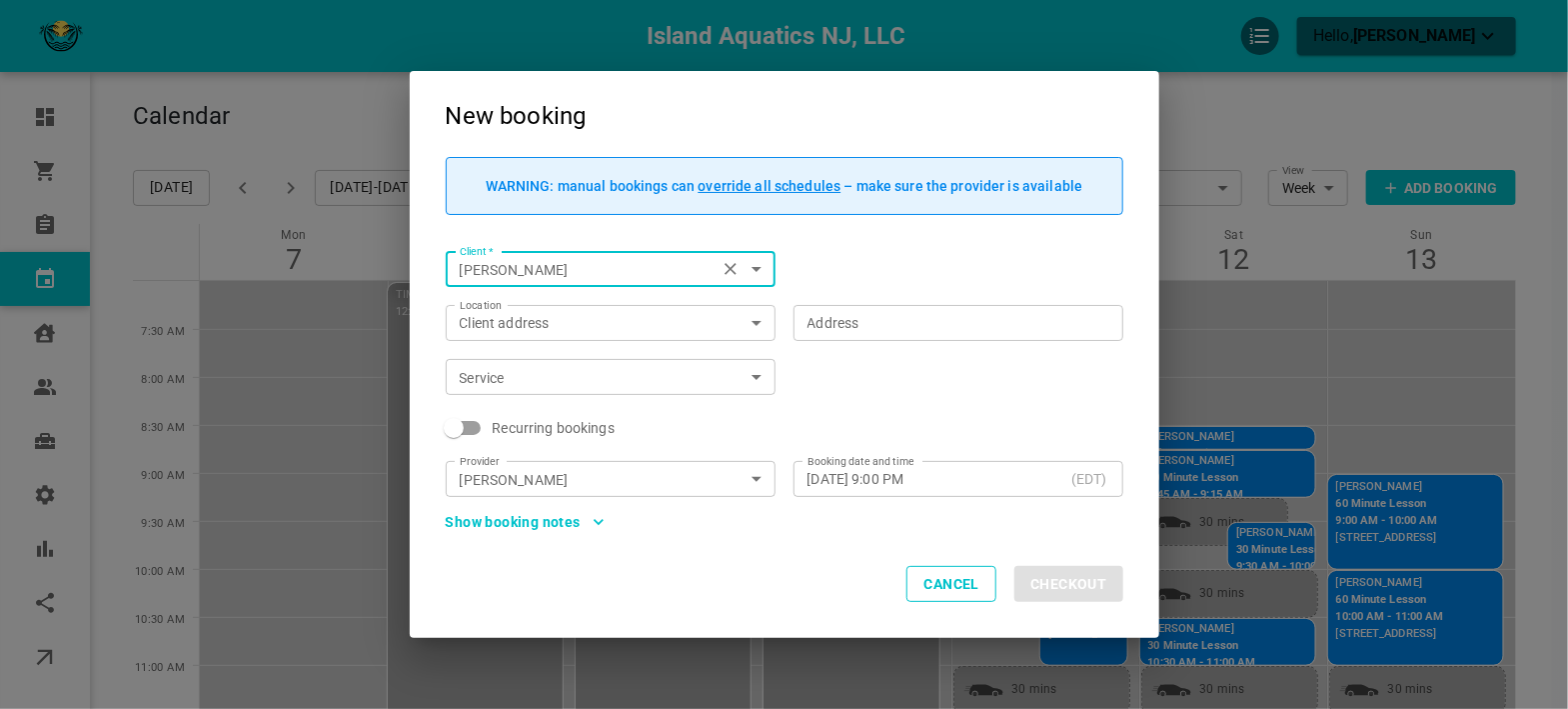 type on "Alex Robbins" 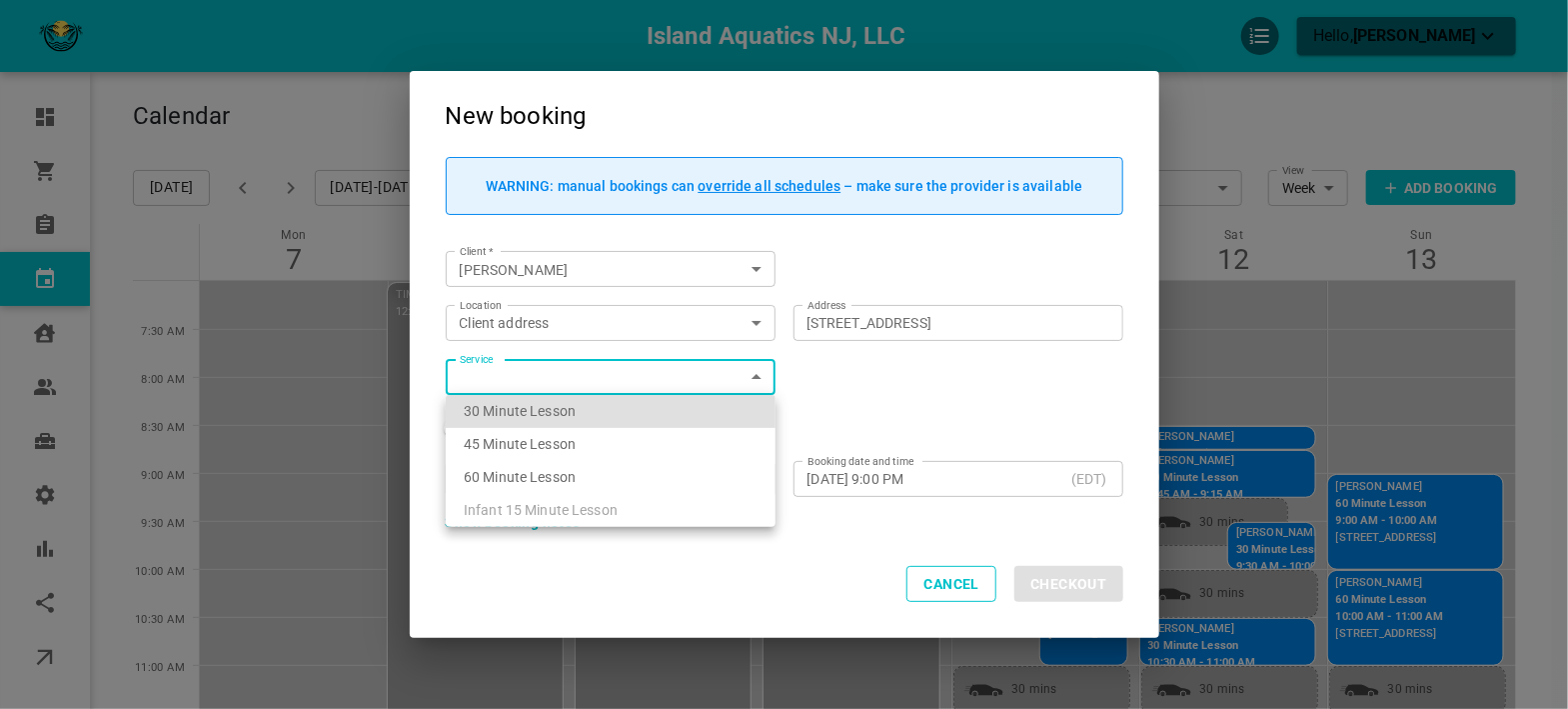 click on "Island Aquatics NJ, LLC Hello,  Alicia Fimple-Paccione Dashboard Orders Bookings Calendar Clients Users Services Settings Reports Integrations Online booking Calendar Add Booking Today Jul 7-13, 2025 Layout Provider Alicia Fimple-Paccione Provider Coverage area Travel zone 4a3a60c1-e23b-4a0b-ab90-c8461d8272aa Coverage area View Week Week View Add Booking Mon 7 Tue 8 Wed 9 Thu 10 Fri 11 Sat 12 Sun 13 7:30 AM 8:00 AM 8:30 AM 9:00 AM 9:30 AM 10:00 AM 10:30 AM 11:00 AM 11:30 AM 12:00 PM 12:30 PM 1:00 PM 1:30 PM 2:00 PM 2:30 PM 3:00 PM 3:30 PM 4:00 PM 4:30 PM 5:00 PM 5:30 PM 6:00 PM 6:30 PM   Suzanne Starker 45 Minute Lesson 4:30 PM - 5:15 PM 14 N Rumson Ave, Margate City, NJ 08402, USA 30 mins TIME BLOCK 12:00 AM - 11:59 PM TIME BLOCK 12:00 AM - 11:59 PM TIME BLOCK 12:00 AM - 11:59 PM   Alicia Flynn 45 Minute Lesson 9:00 AM - 9:45 AM 6 Golfview Dr, Northfield, NJ 08225, USA 30 mins 30 mins   Carrie Washington 30 Minute Lesson 11:30 AM - 12:00 PM 116 Briarcliff Dr, Egg Harbor Township, NJ 08234, USA 30 mins" at bounding box center [784, 779] 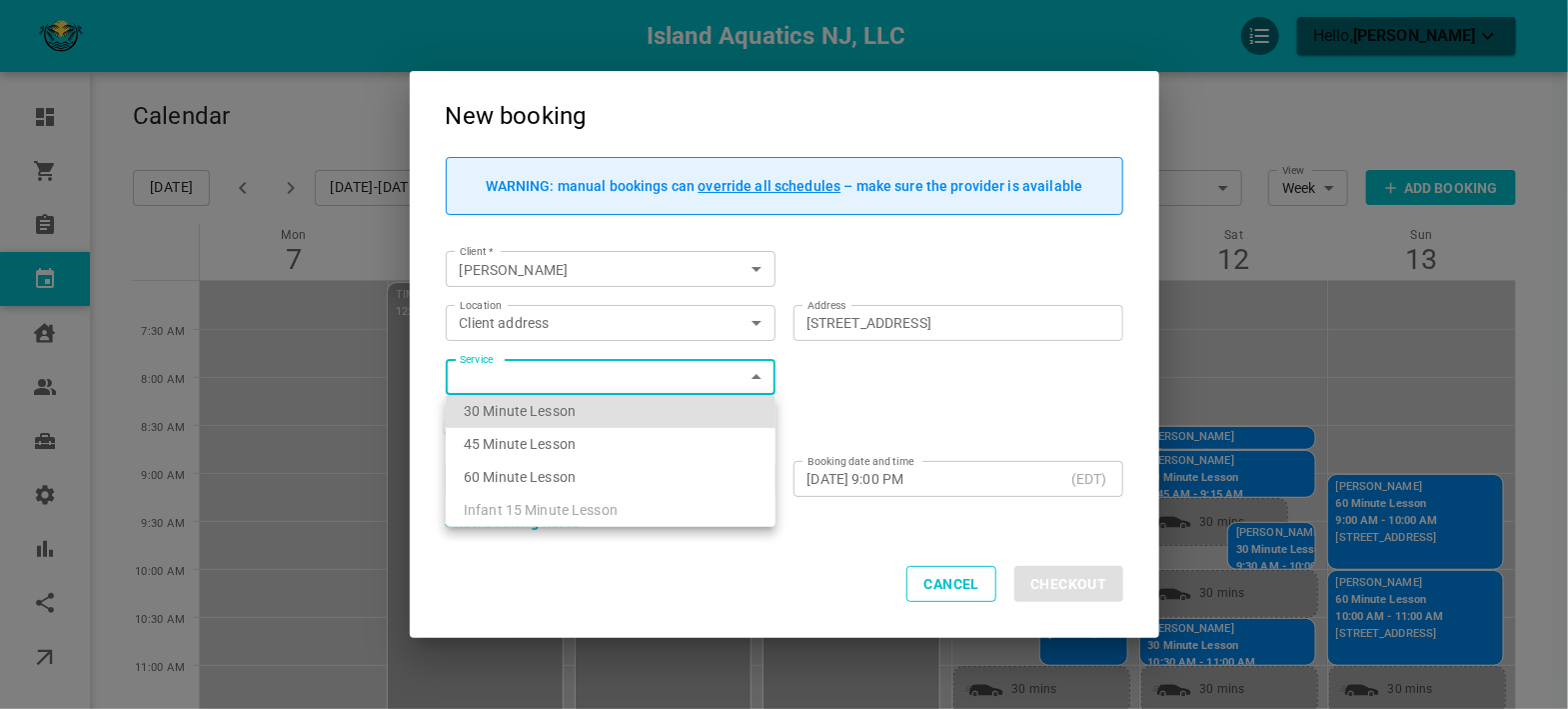 click on "60 Minute Lesson" at bounding box center (611, 477) 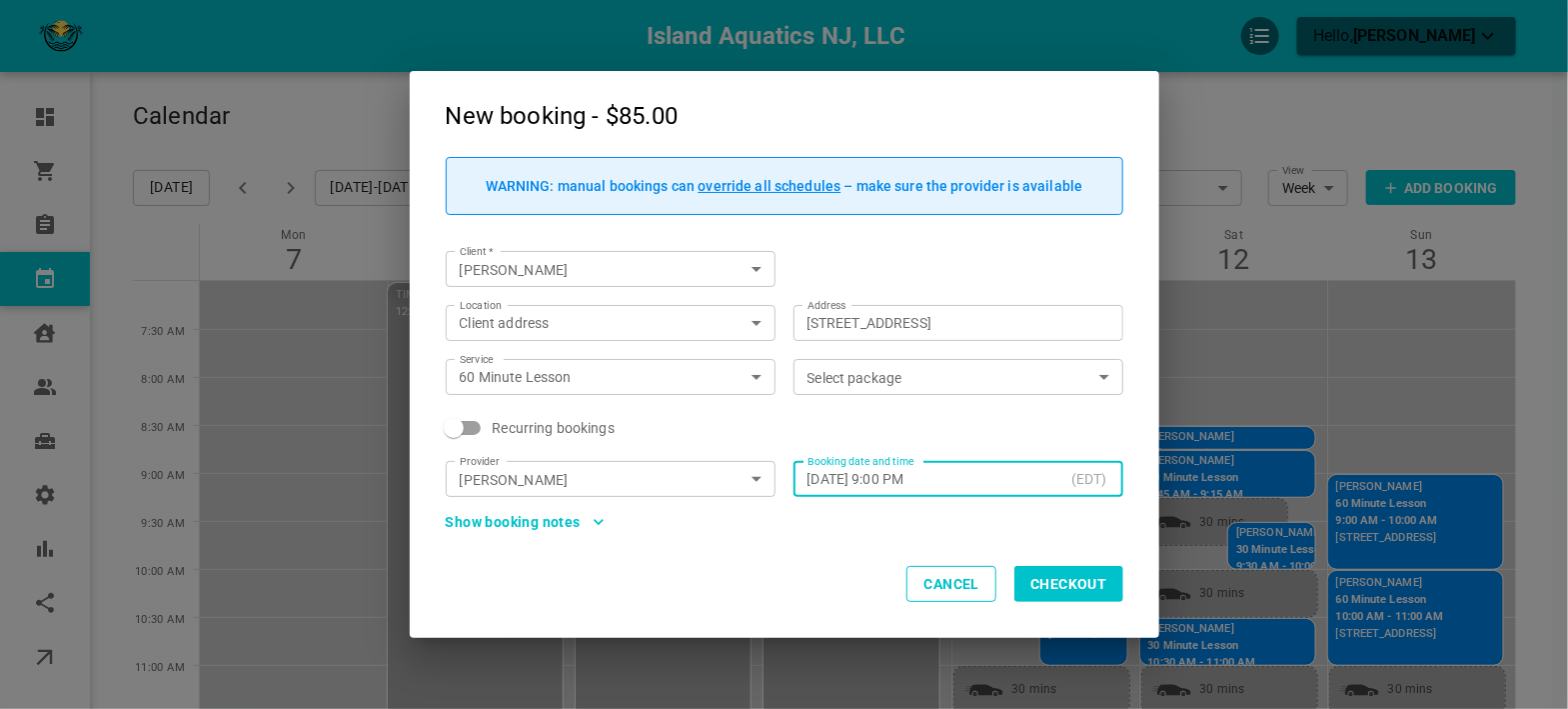 click on "Fri, Jul 11, 2025 – 9:00 PM" at bounding box center [935, 479] 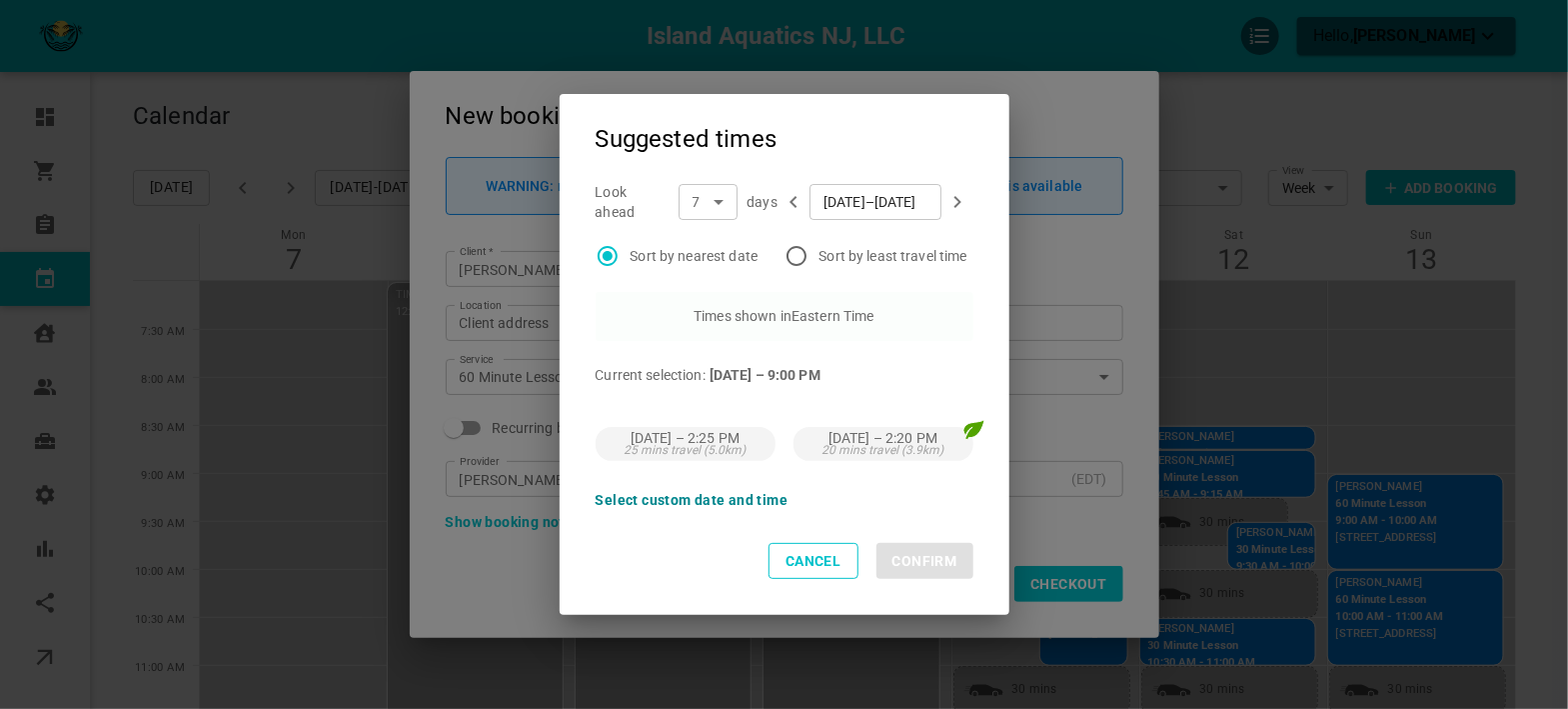 click on "Select custom date and time" at bounding box center (692, 500) 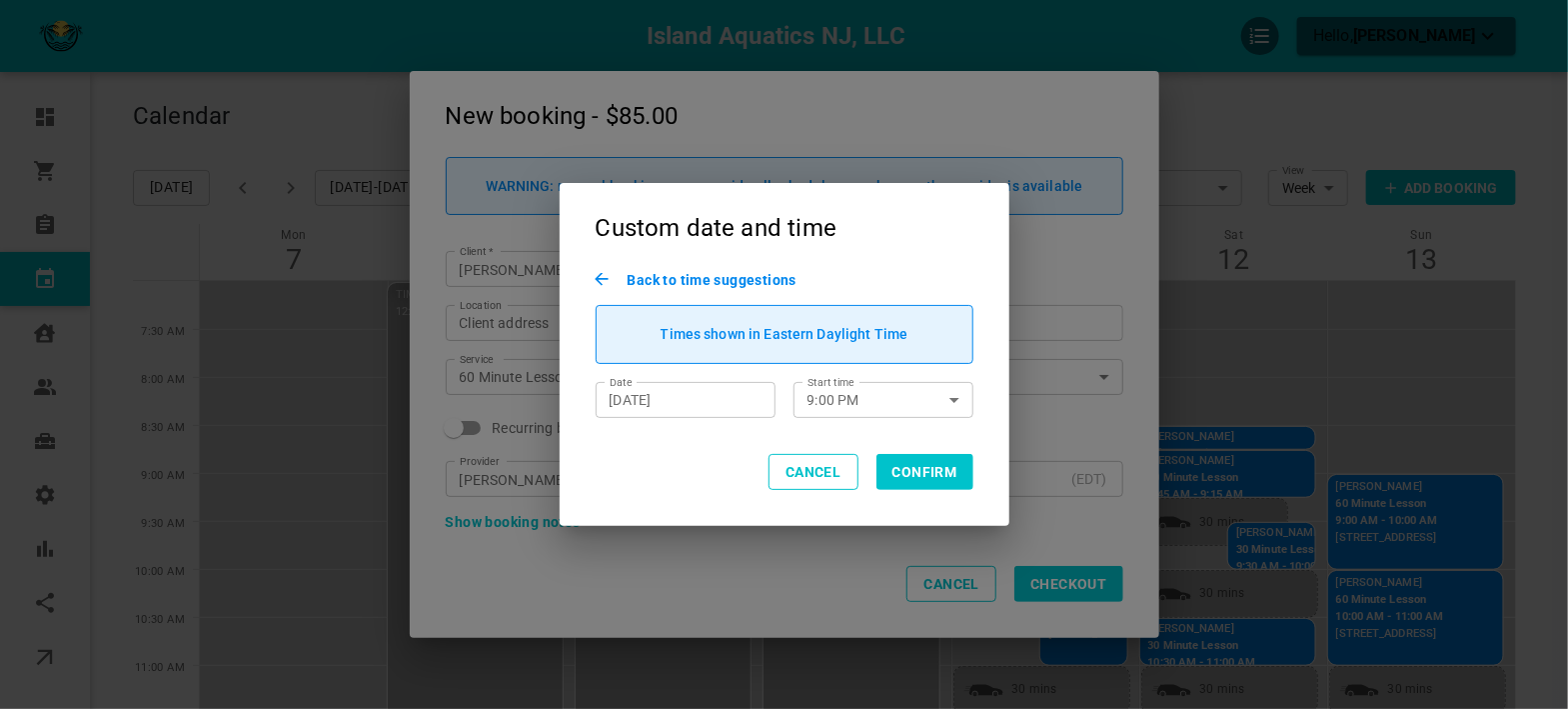 click on "Jul 11, 2025" at bounding box center (686, 400) 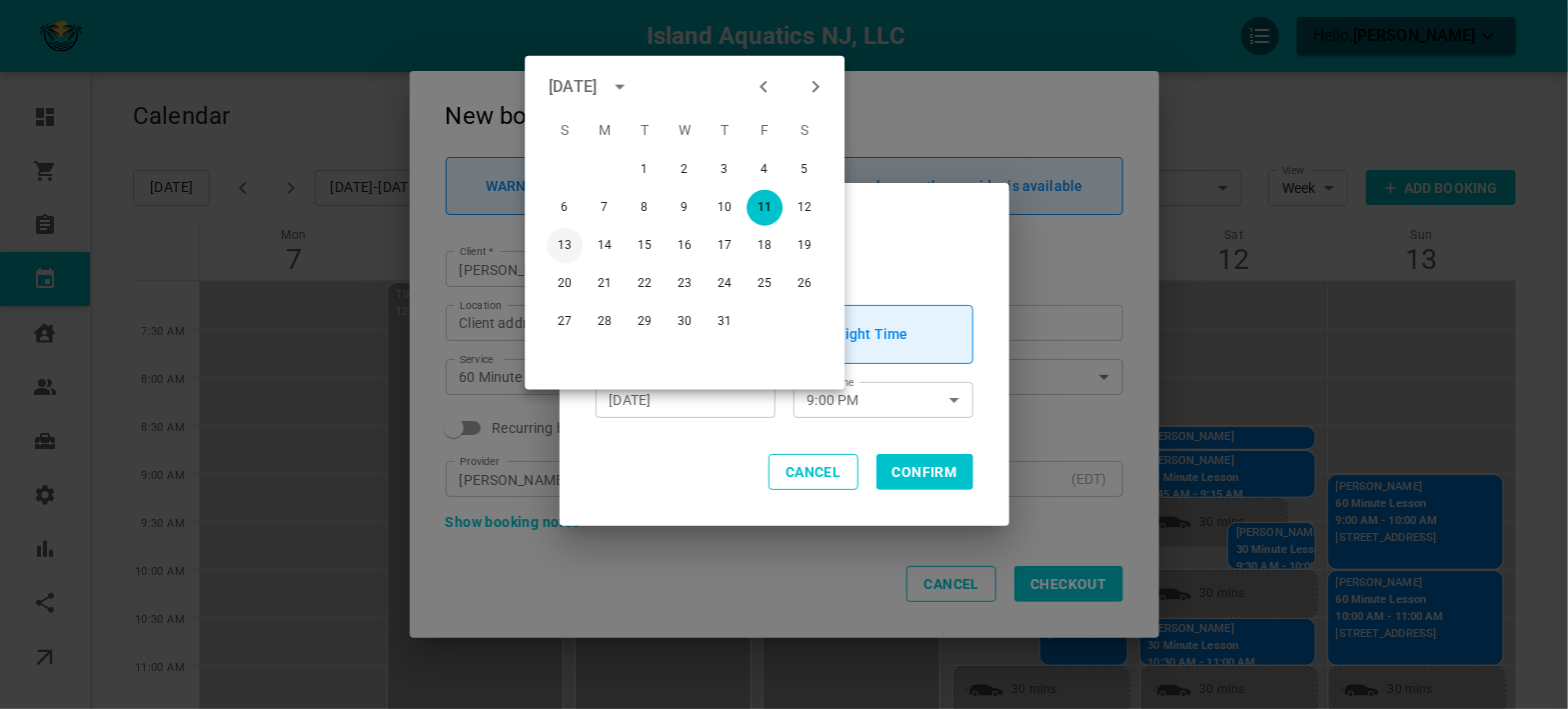 click on "13" at bounding box center (565, 246) 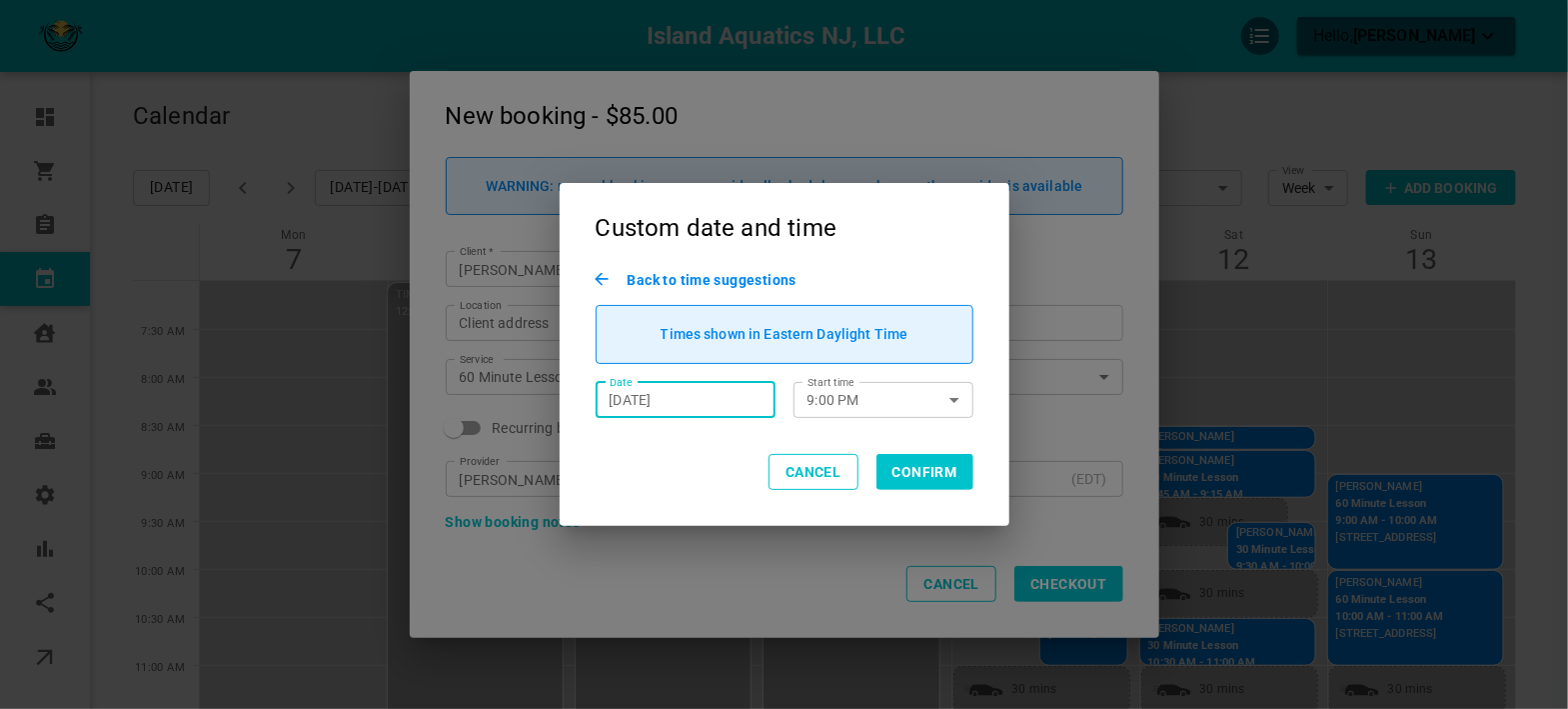 click on "9:00 PM" at bounding box center [861, 399] 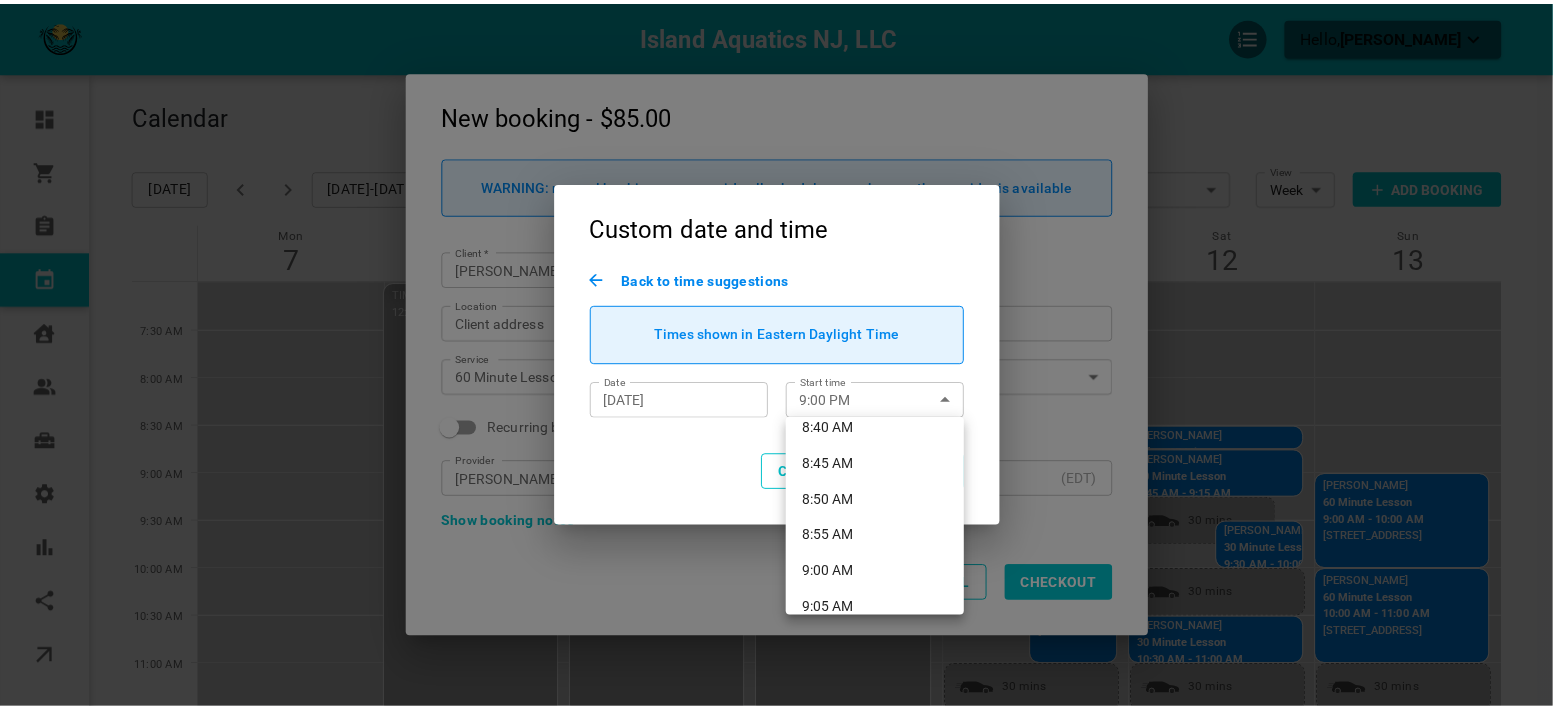scroll, scrollTop: 3769, scrollLeft: 0, axis: vertical 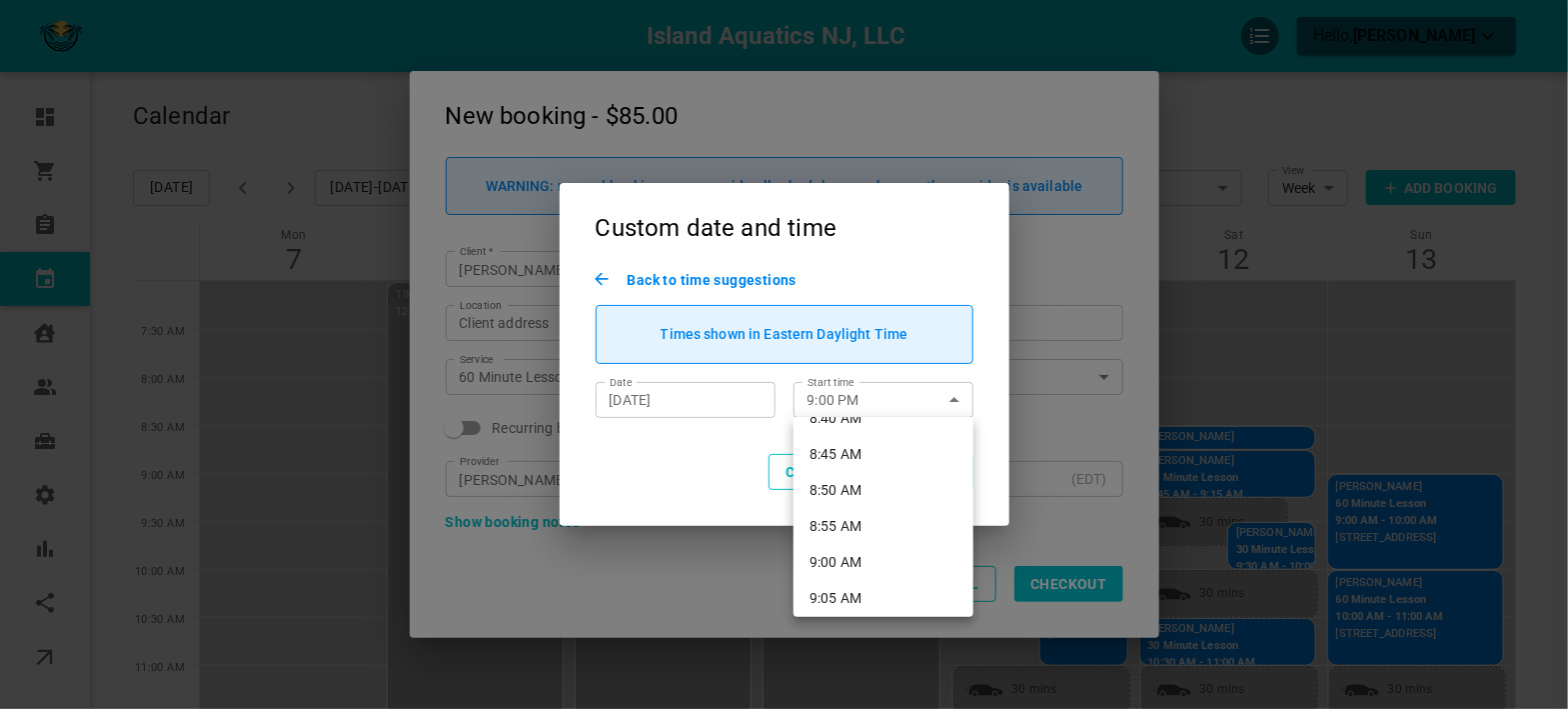 click on "9:00 AM" at bounding box center (883, 562) 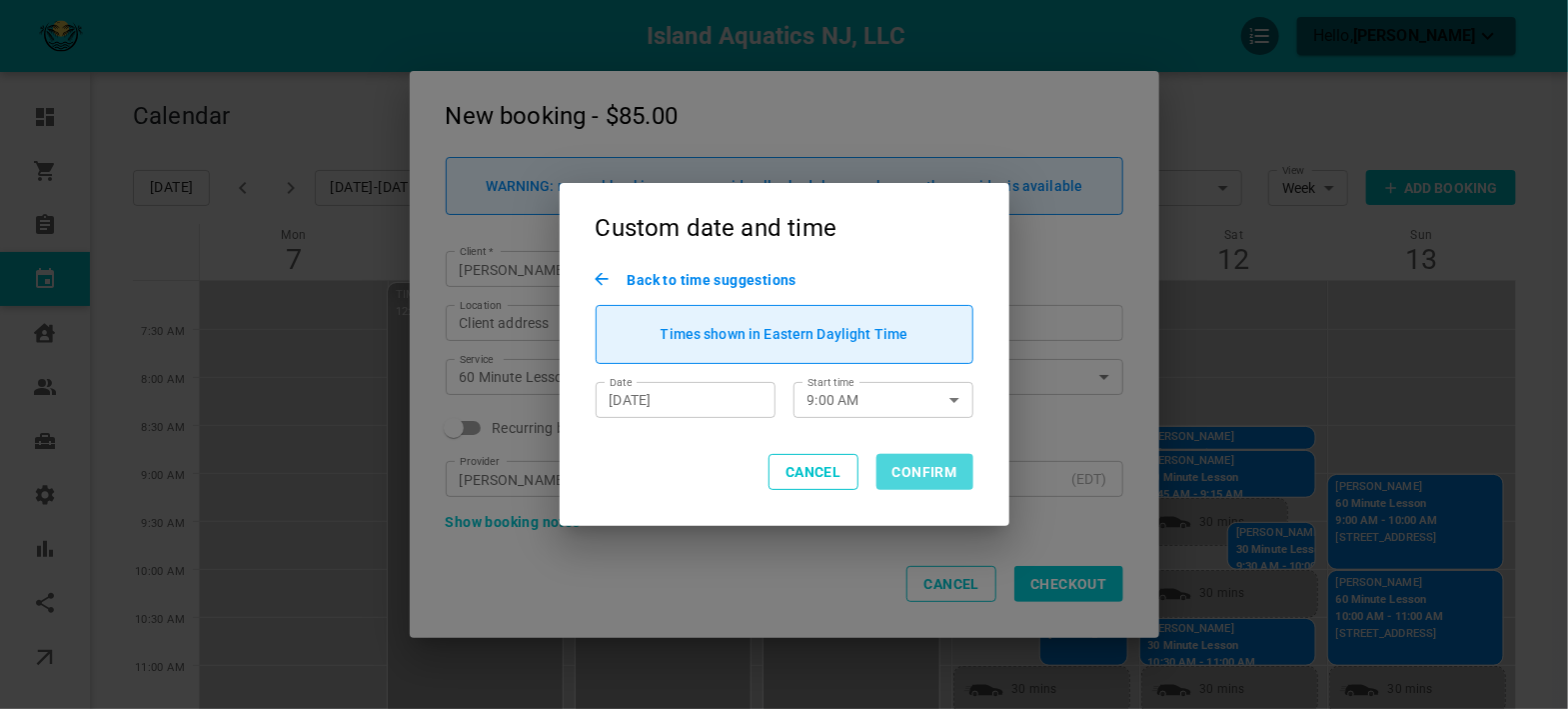 click on "Confirm" at bounding box center [924, 472] 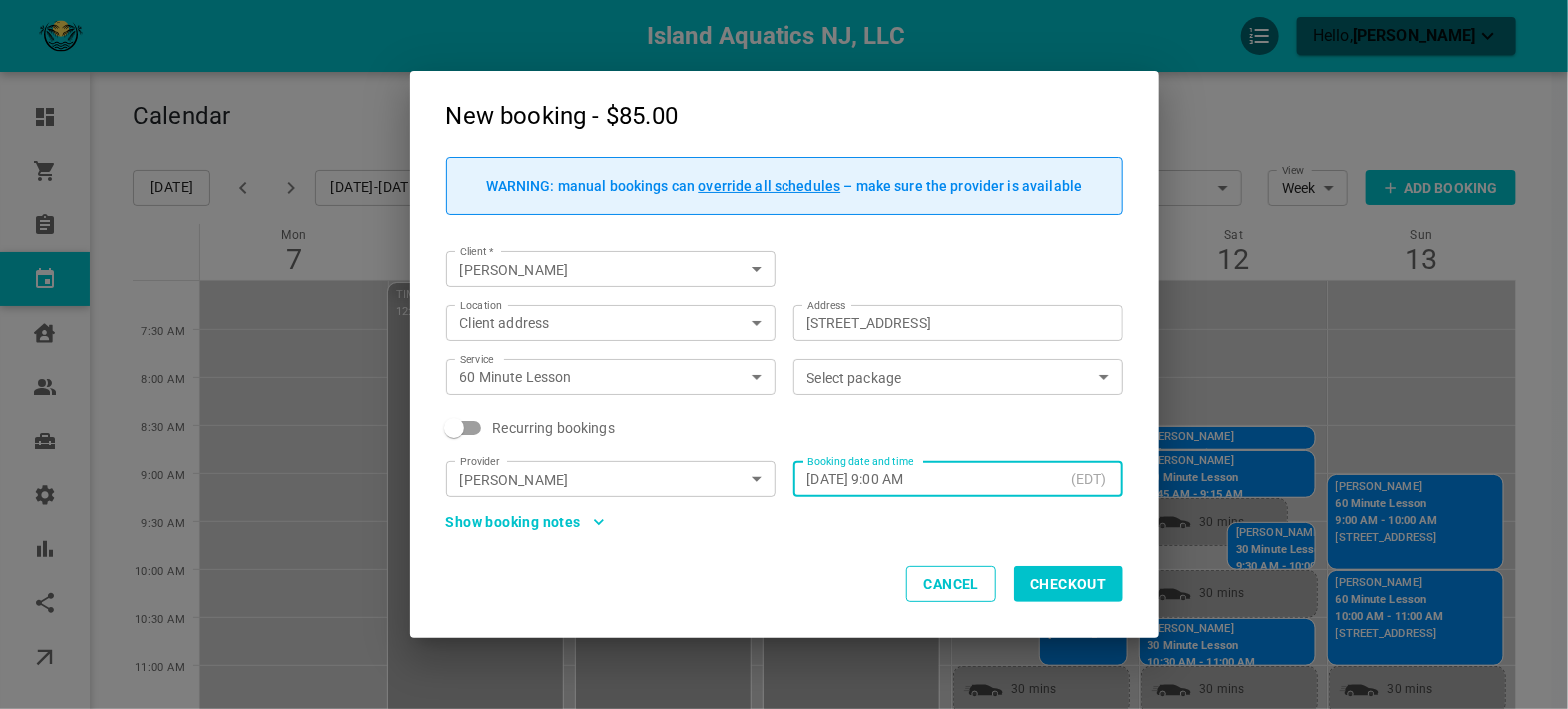 click on "Checkout" at bounding box center (1068, 584) 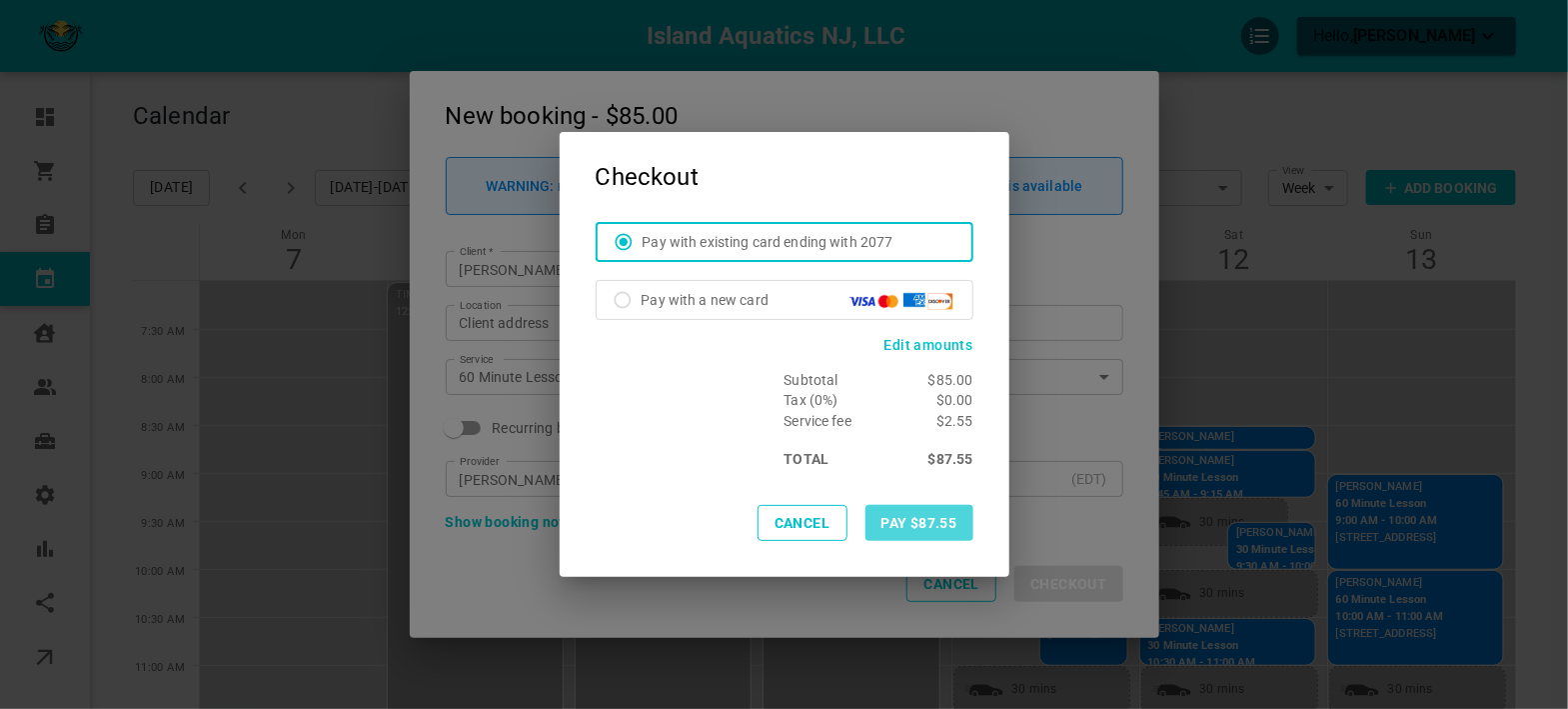 click on "Pay $87.55" at bounding box center [919, 523] 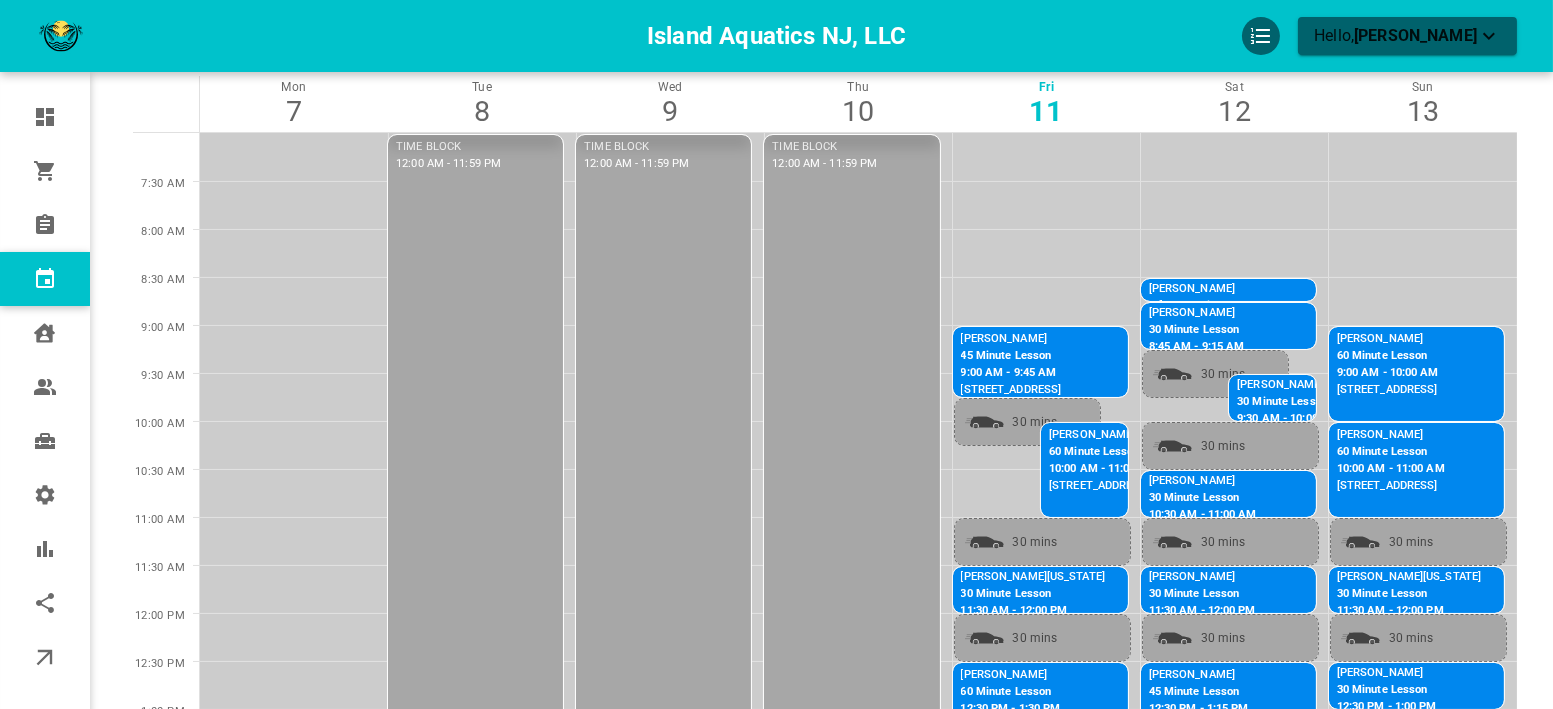 scroll, scrollTop: 172, scrollLeft: 0, axis: vertical 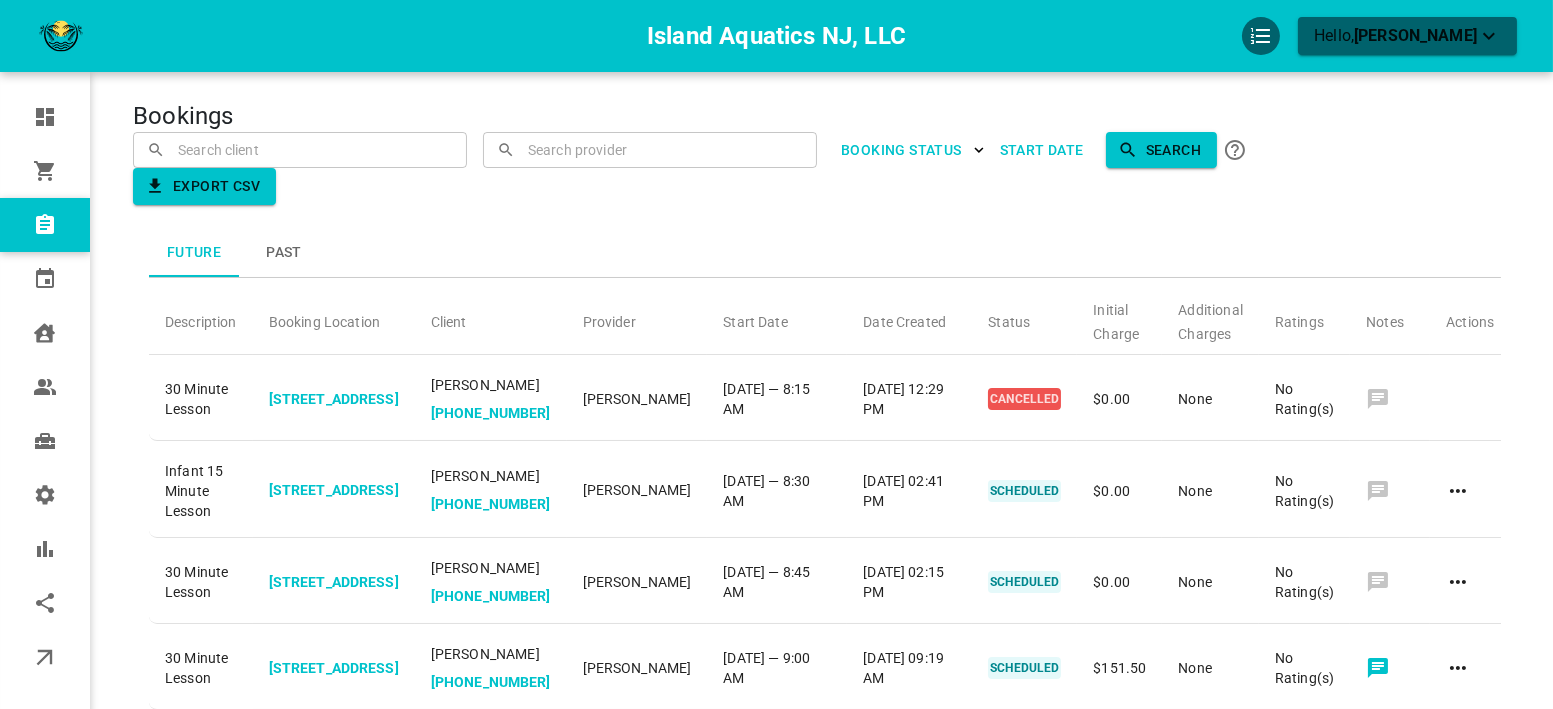 click on "Past" at bounding box center [284, 253] 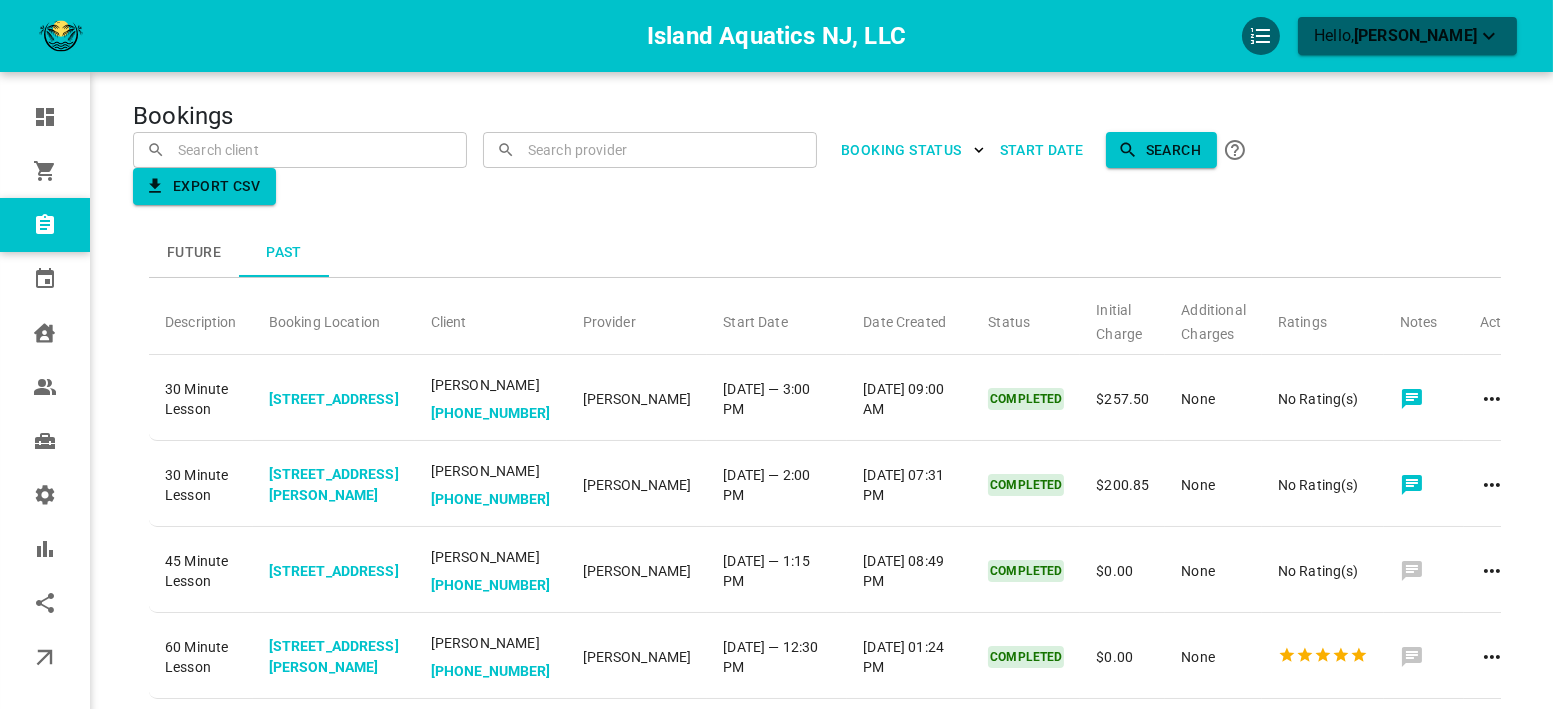 click on "Future" at bounding box center (194, 253) 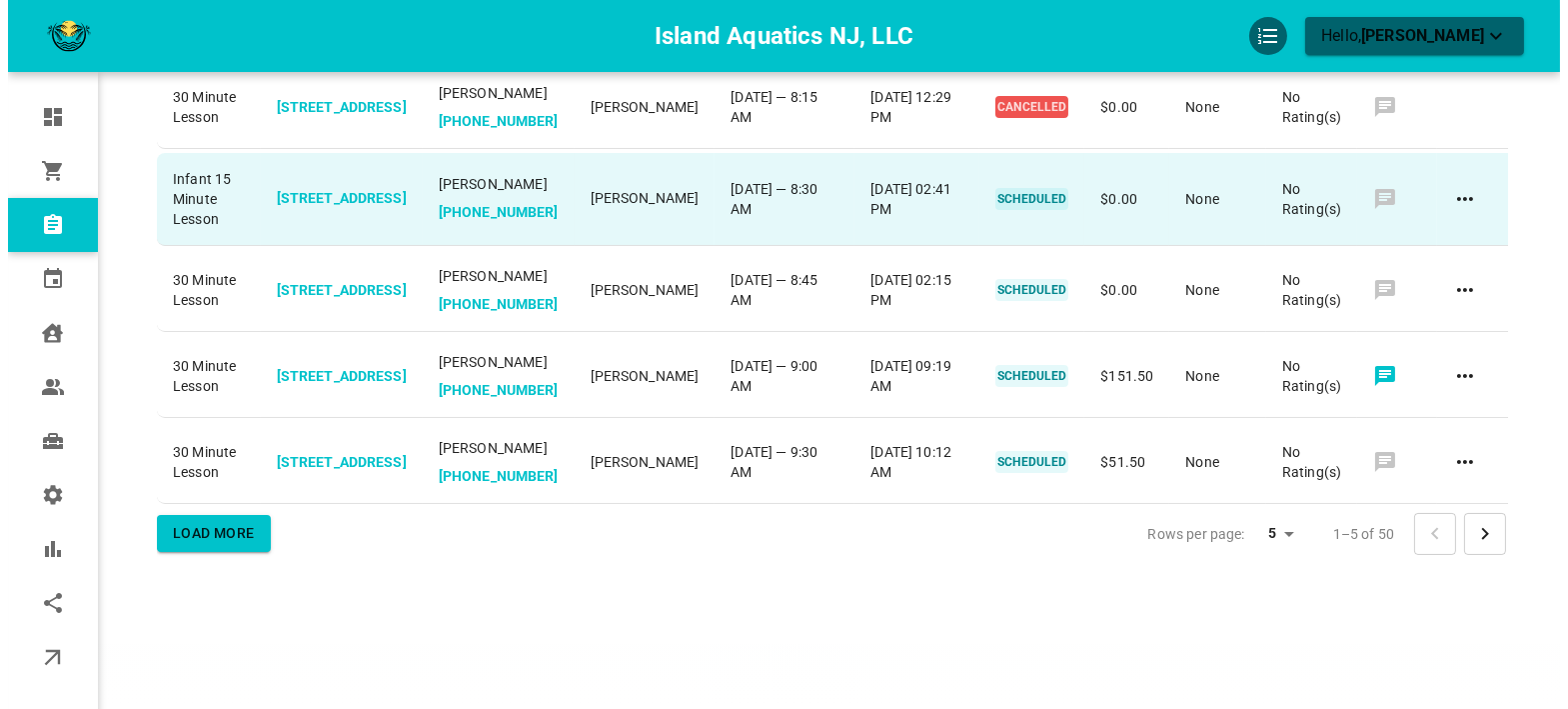 scroll, scrollTop: 345, scrollLeft: 0, axis: vertical 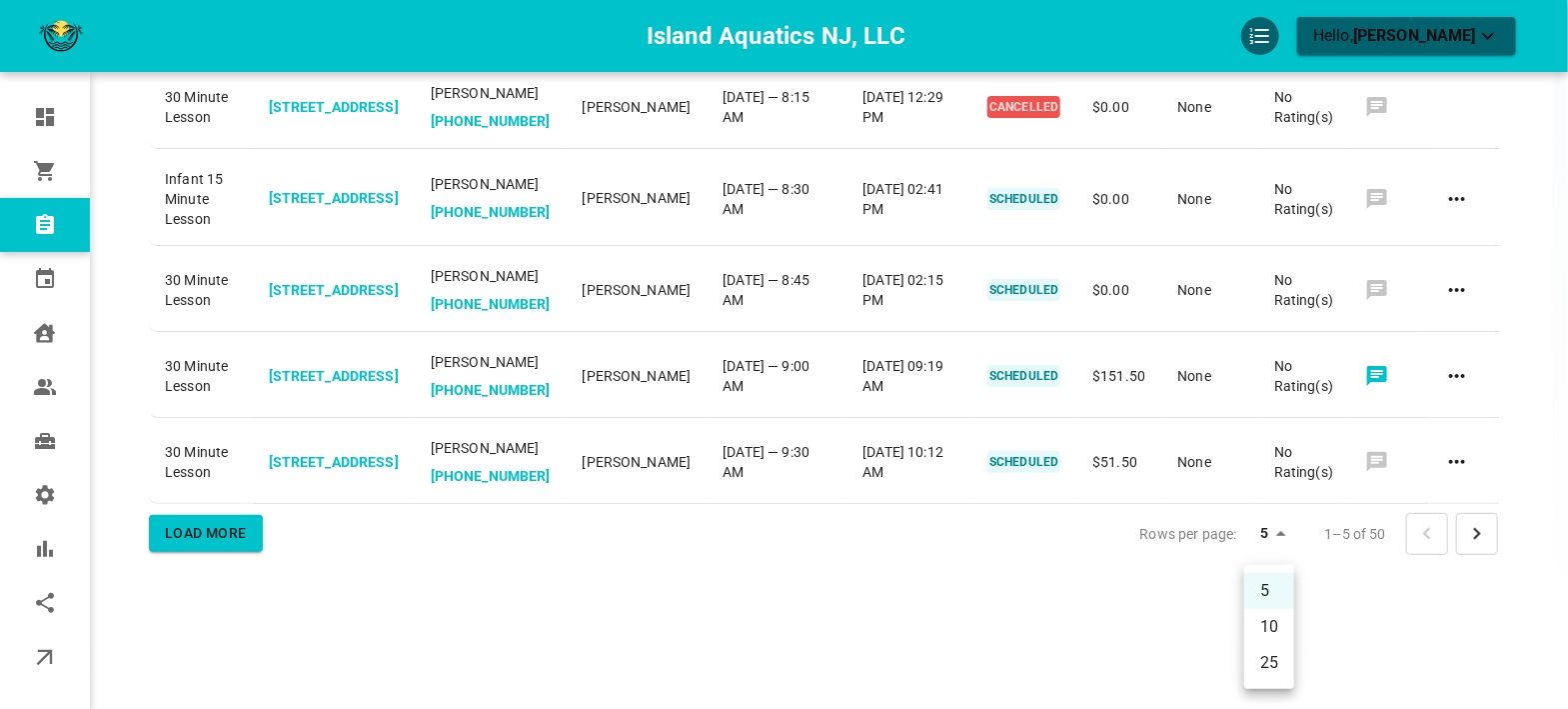 click on "Island Aquatics NJ, LLC Hello,  Alicia Fimple-Paccione Dashboard Orders Bookings Calendar Clients Users Services Settings Reports Integrations Online booking Bookings ​ ​ ​ ​ BOOKING STATUS Start Date Search Export CSV Future Past Description Booking Location Client Provider Start Date Date Created Status Initial Charge Additional Charges Ratings Notes Actions 30 Minute Lesson 4 S Vendome Ave, Margate City, NJ 08402, USA Sammy Alexander +12675075141 Alicia Fimple-Paccione Sat, Jul 12 — 8:15 AM  2025-05-08 12:29 PM CANCELLED $0.00 None No Rating(s) Infant 15 Minute Lesson 4 S Vendome Ave, Margate City, NJ 08402, USA Mia Milstein +12158822165 Alicia Fimple-Paccione Sat, Jul 12 — 8:30 AM  2025-03-26 02:41 PM SCHEDULED $0.00 None No Rating(s) 30 Minute Lesson 4 S Vendome Ave, Margate City, NJ 08402, USA Lauren Alexander +16106137896 Alicia Fimple-Paccione Sat, Jul 12 — 8:45 AM  2025-03-17 02:15 PM SCHEDULED $0.00 None No Rating(s) 30 Minute Lesson 5 S Mansfield Ave, Margate City, NJ 08402, USA None" at bounding box center [784, 208] 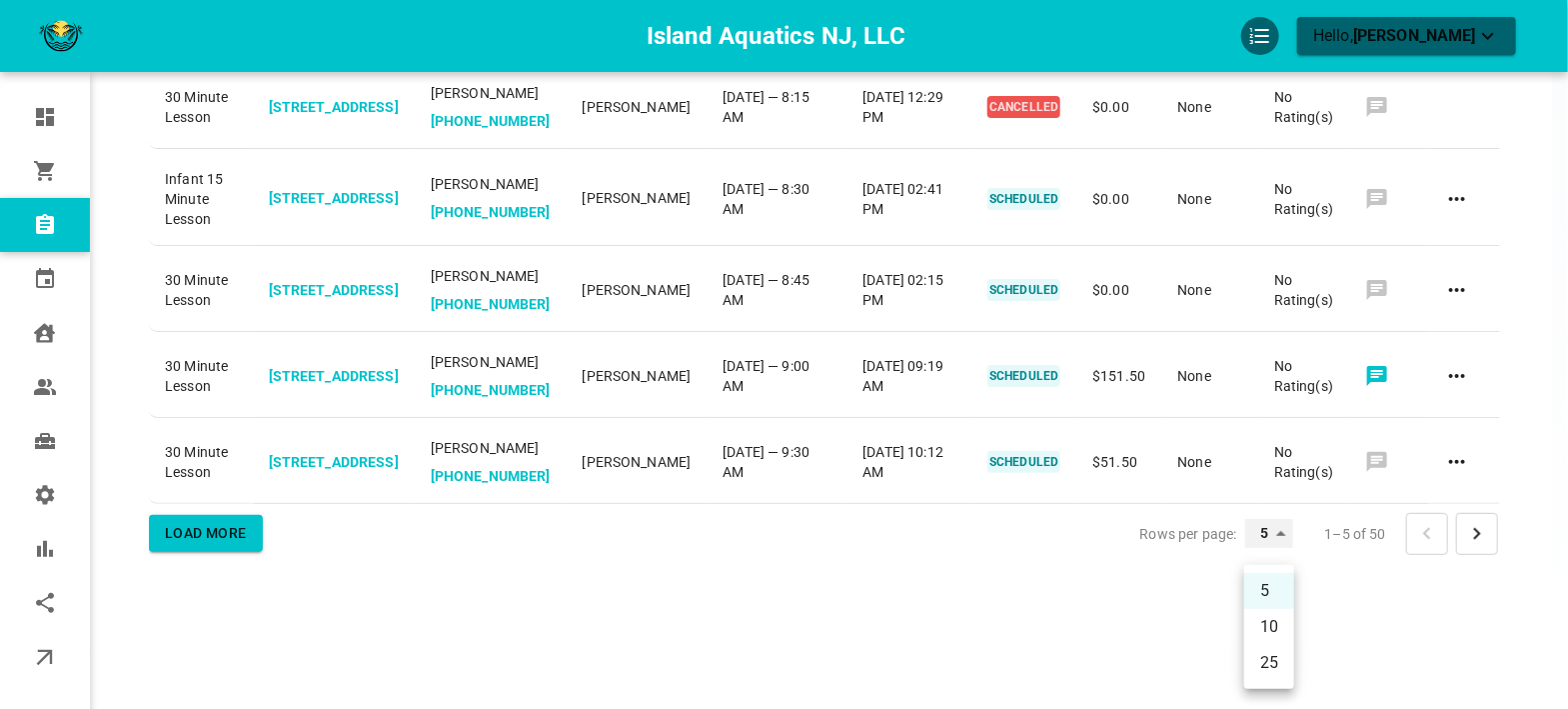 type on "25" 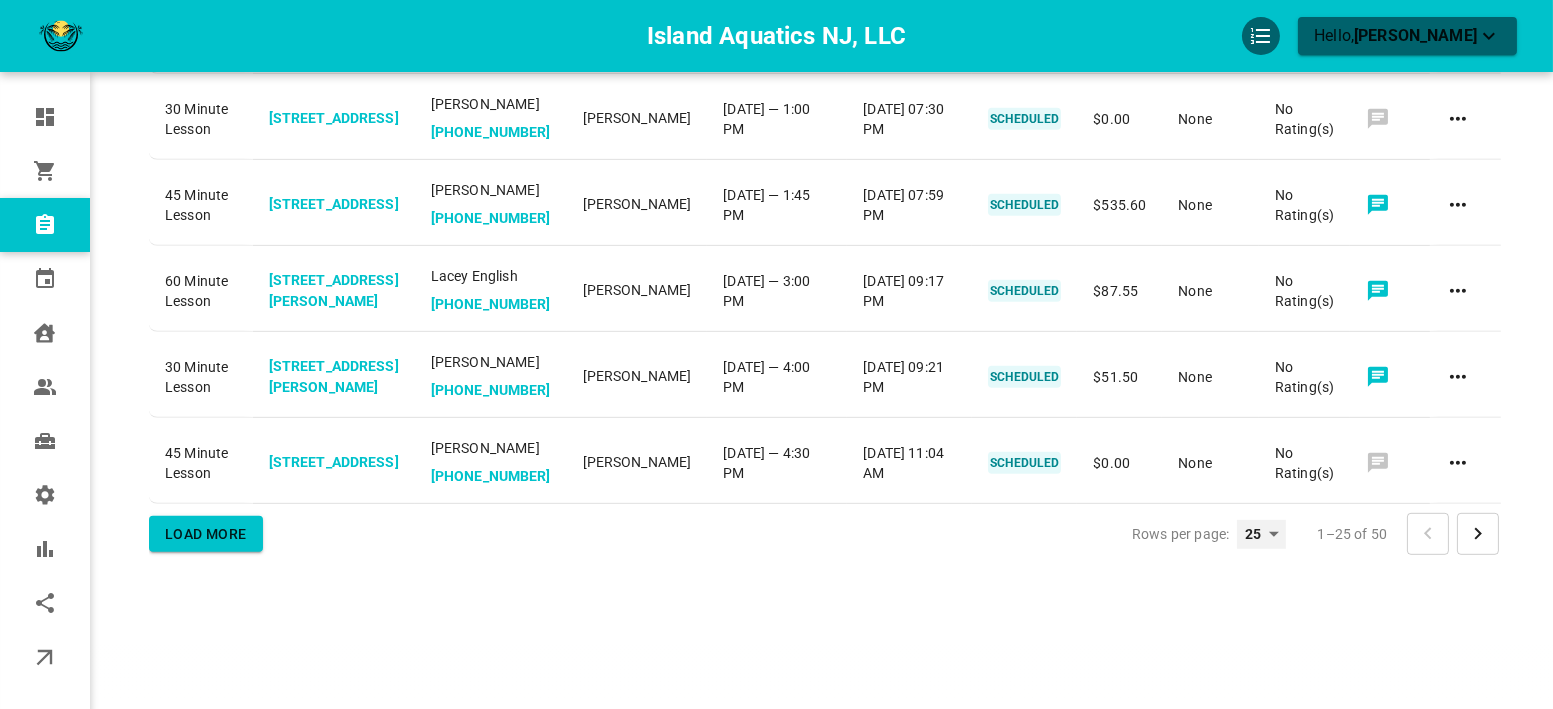 scroll, scrollTop: 2388, scrollLeft: 0, axis: vertical 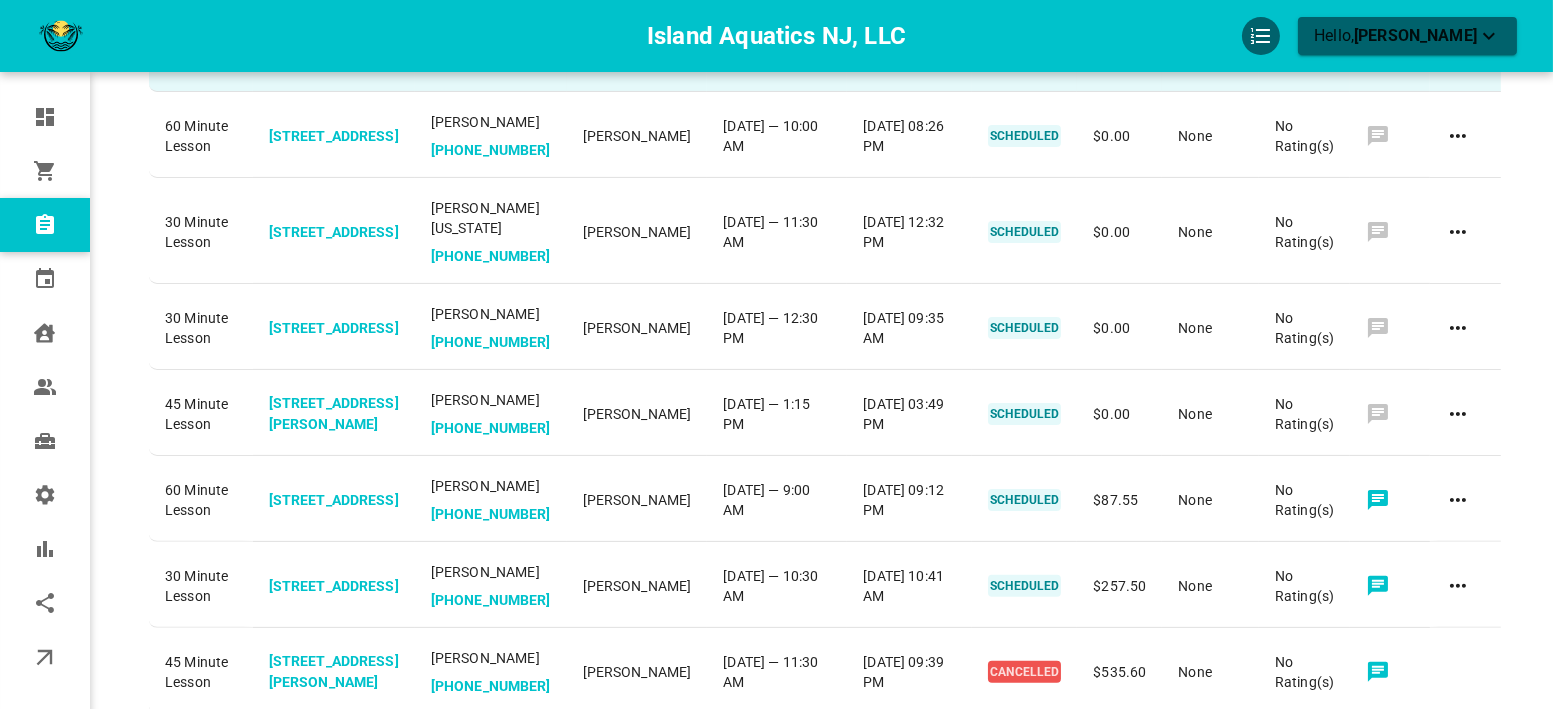 click 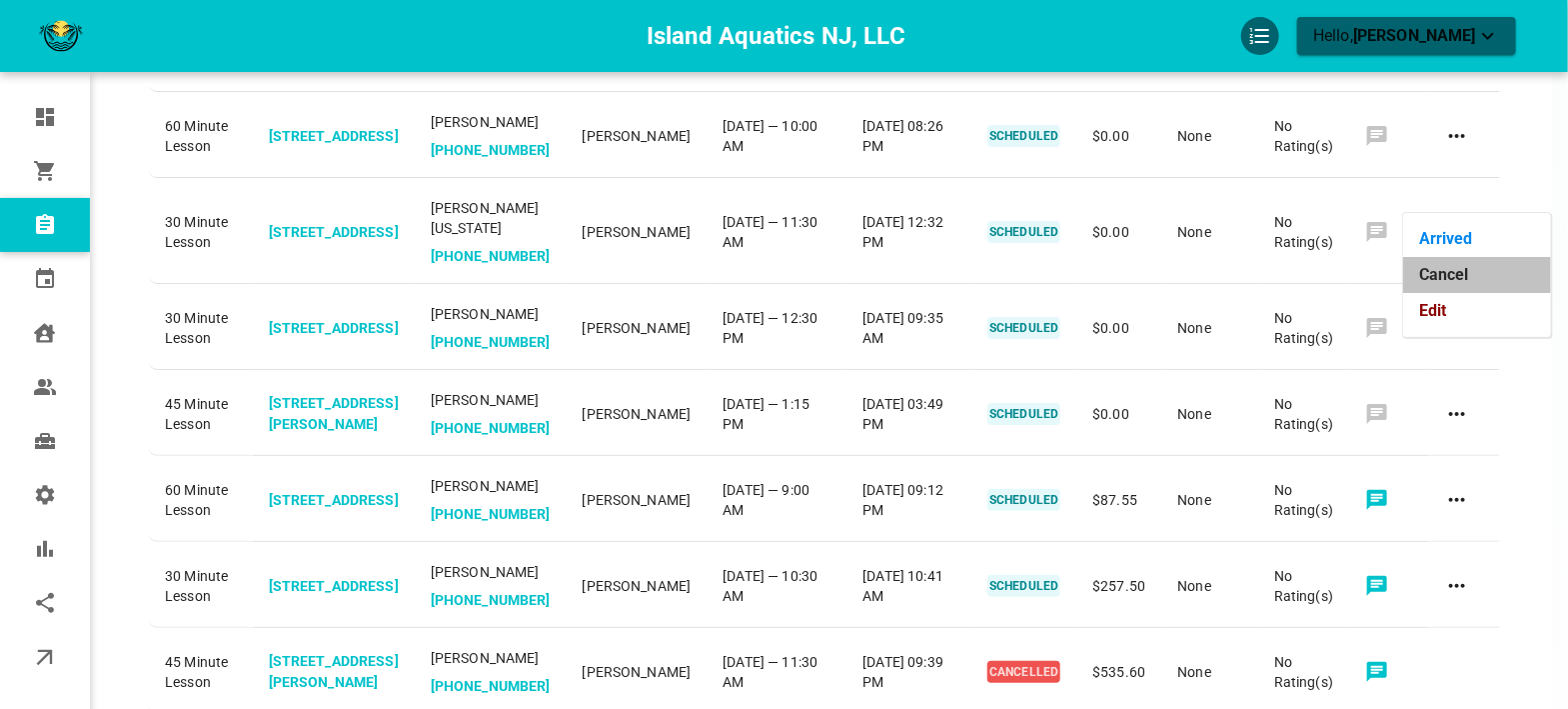 click on "Cancel" at bounding box center [1477, 275] 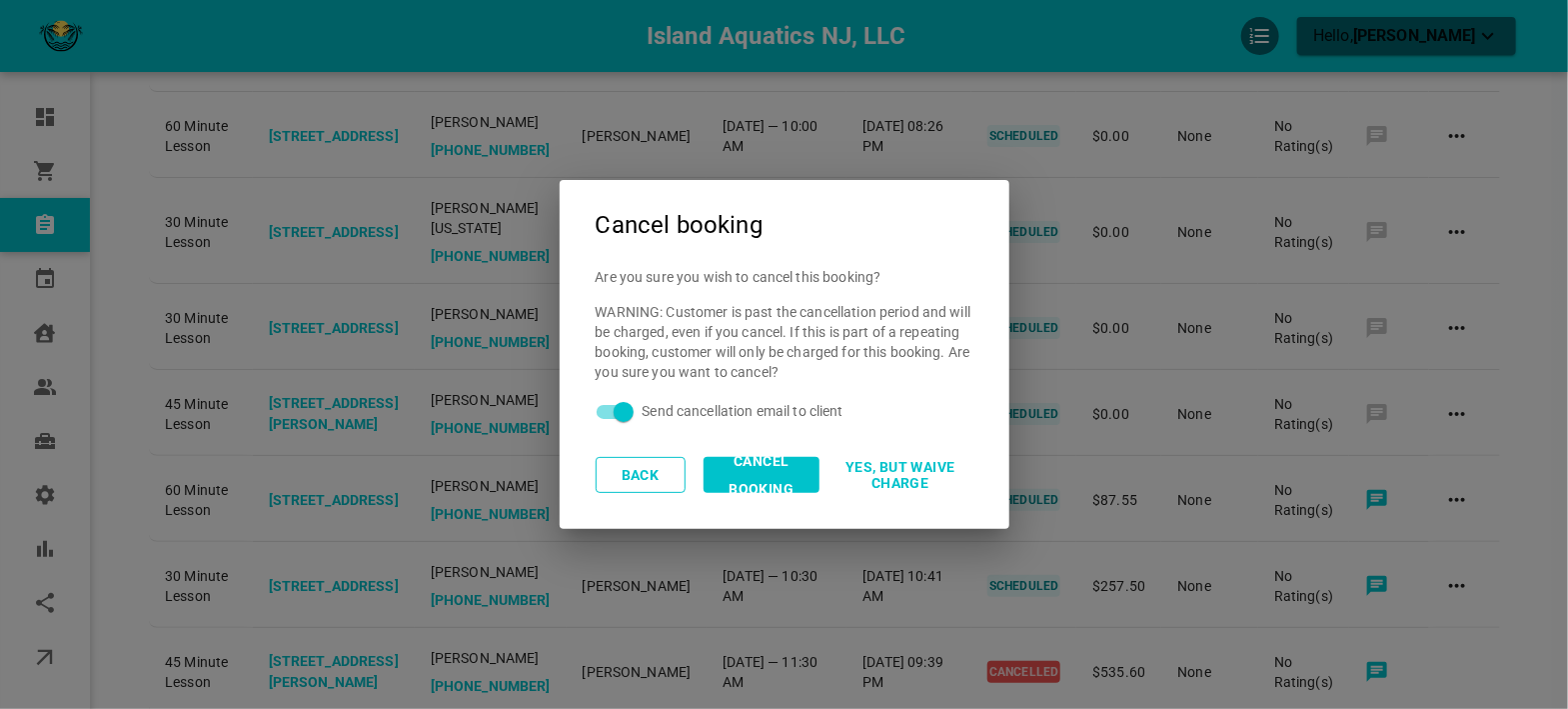 click on "Yes, but Waive Charge" at bounding box center (899, 475) 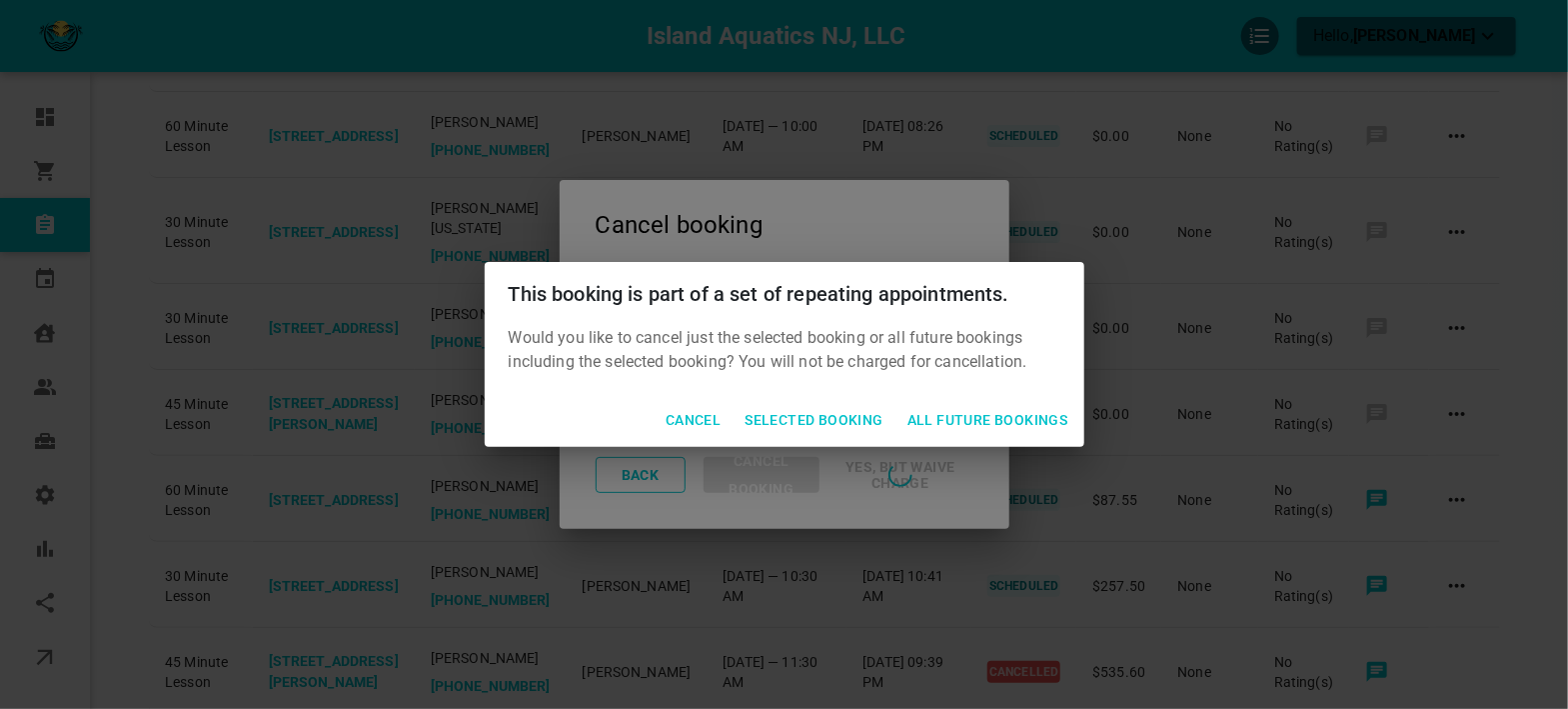 click on "Selected Booking" at bounding box center [813, 420] 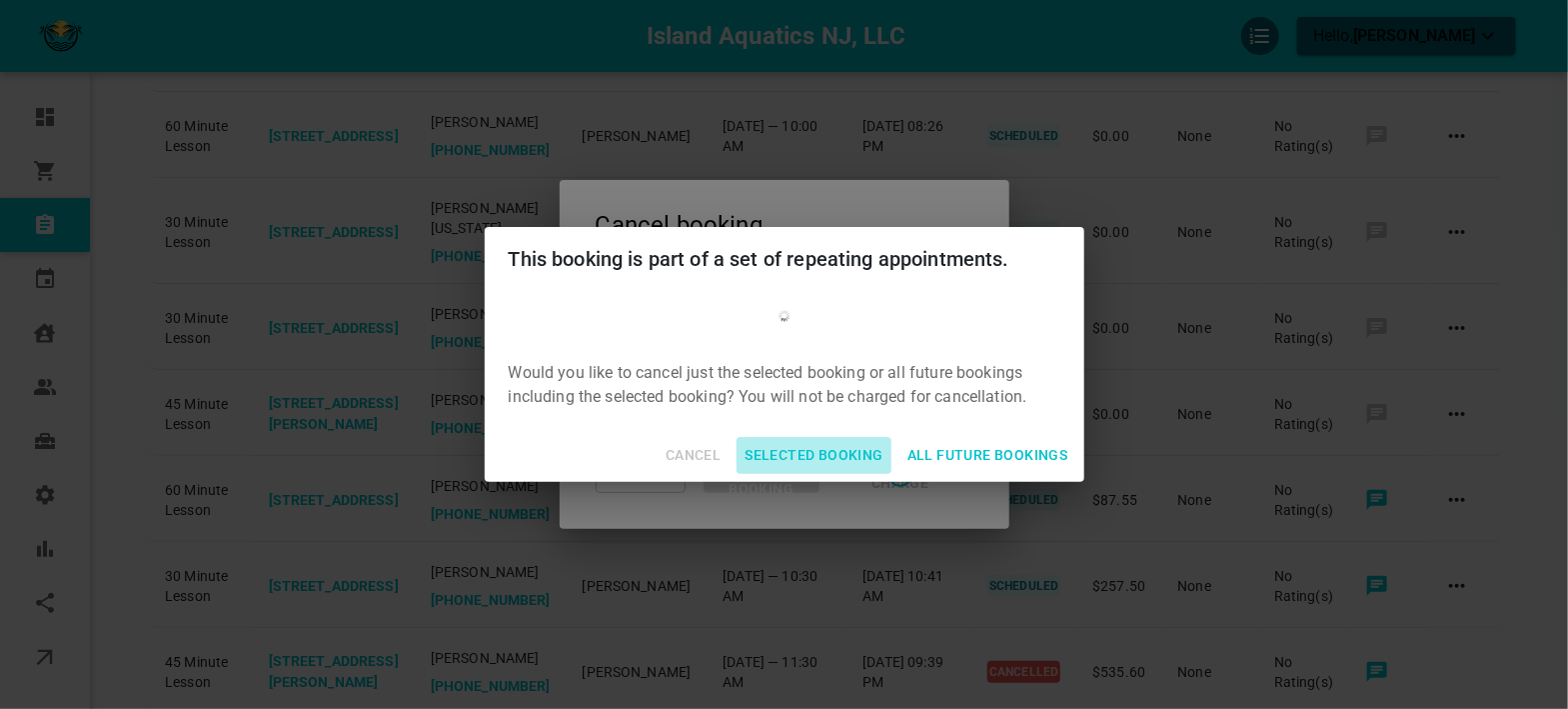 click on "Selected Booking" at bounding box center (813, 455) 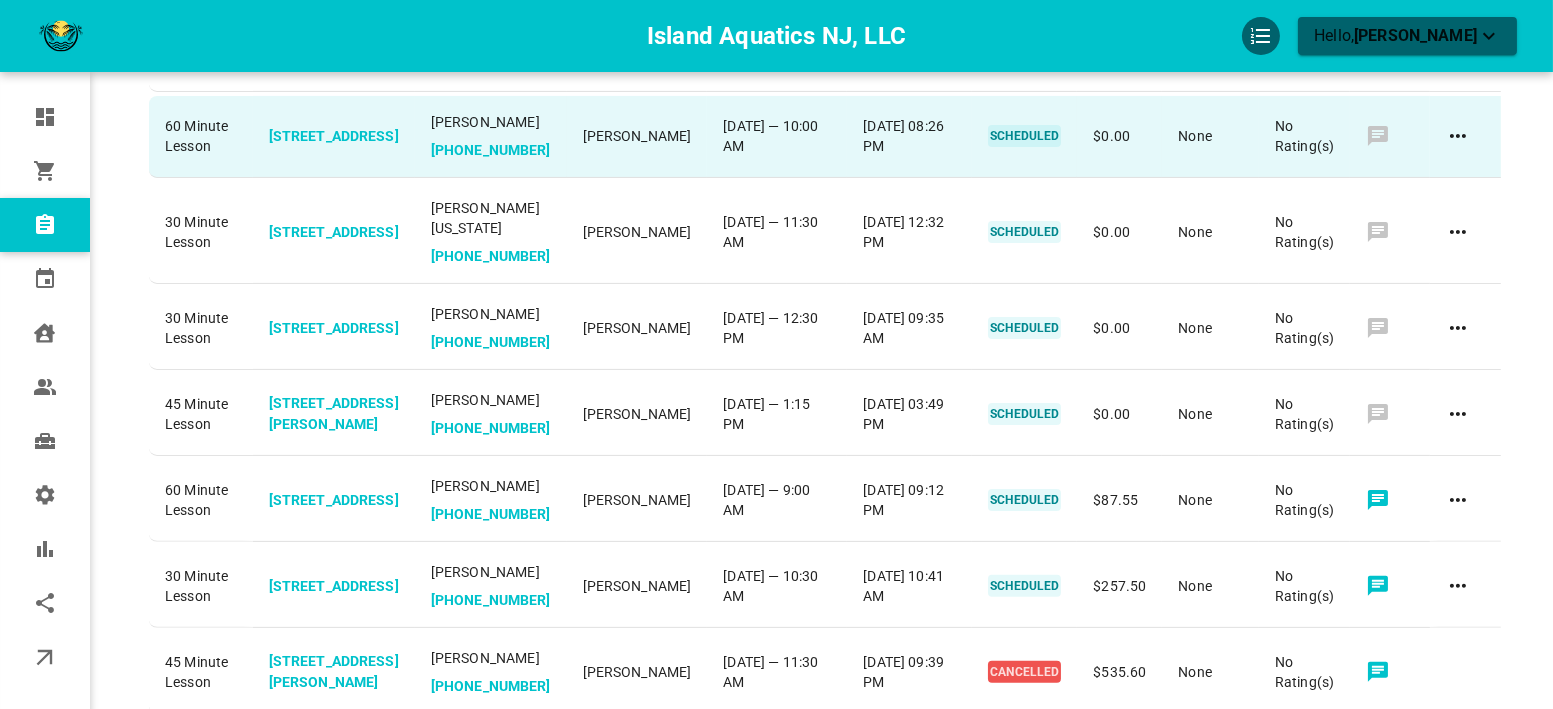 click 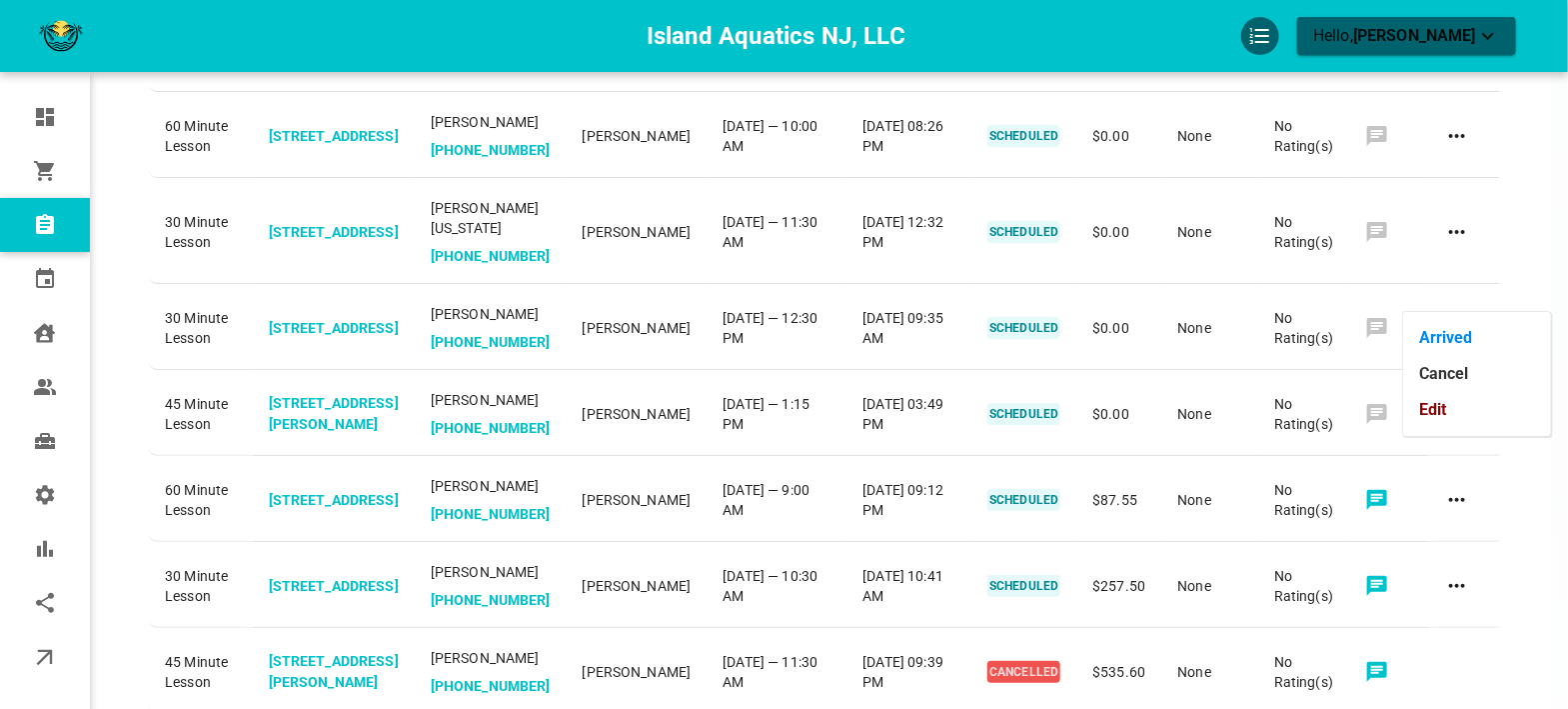 click on "Cancel" at bounding box center [1477, 374] 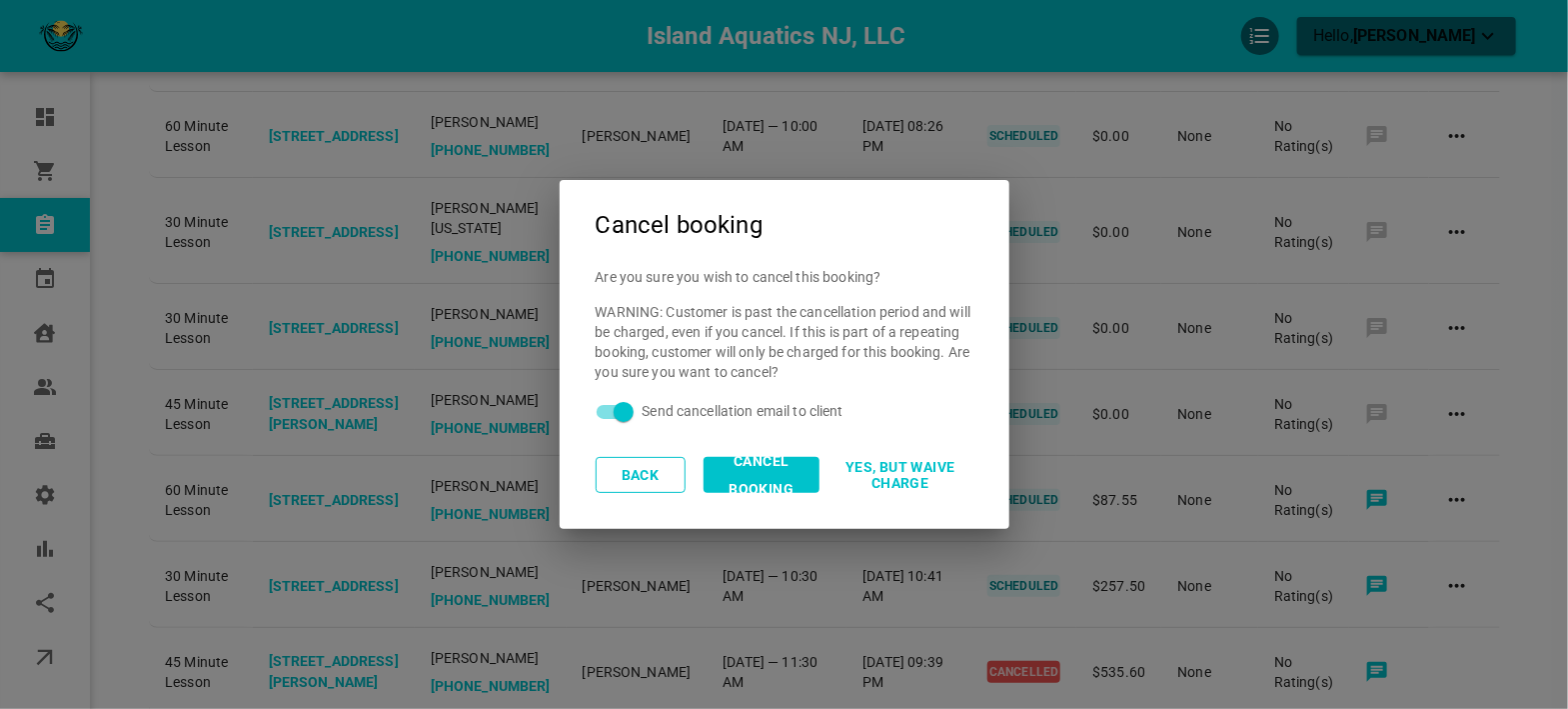 click on "Yes, but Waive Charge" at bounding box center (899, 475) 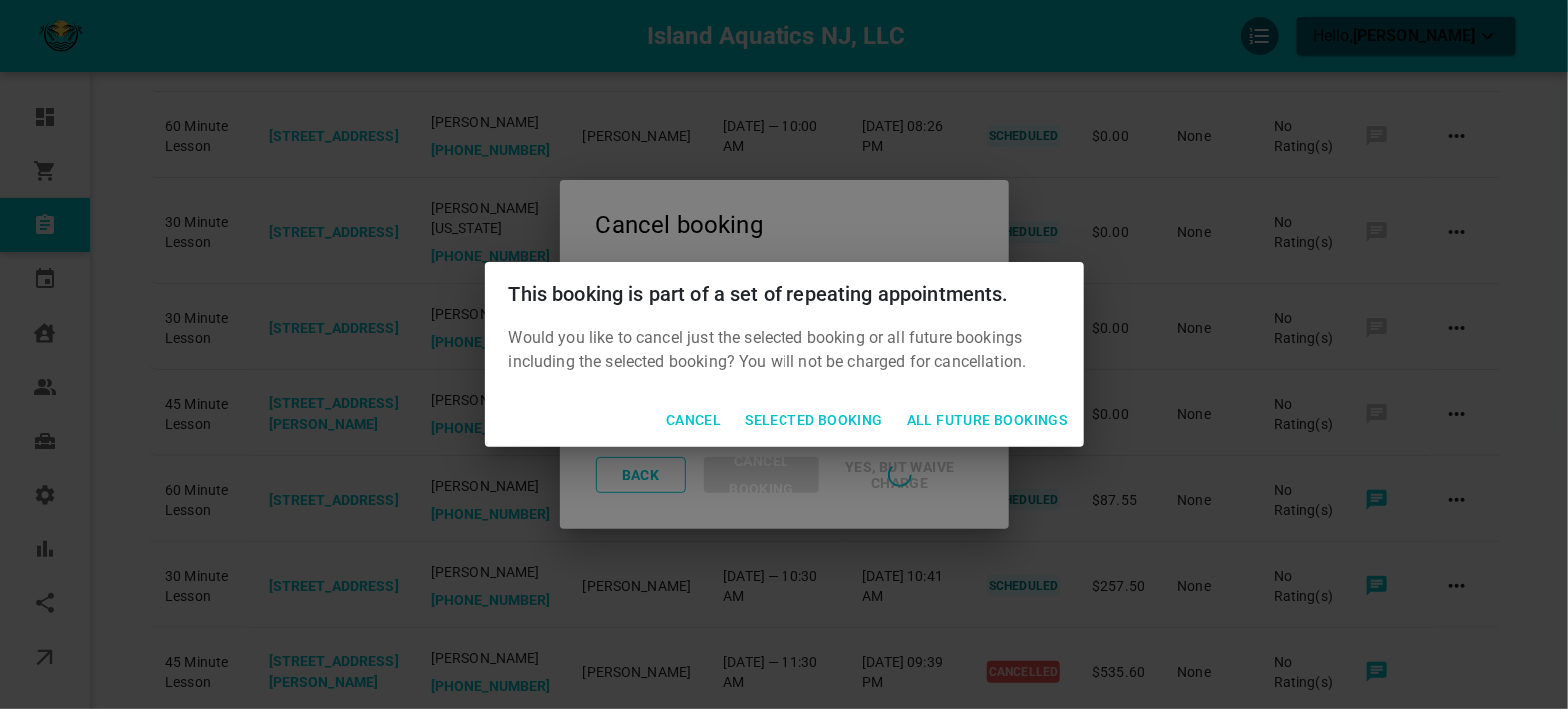 click on "Selected Booking" at bounding box center [813, 420] 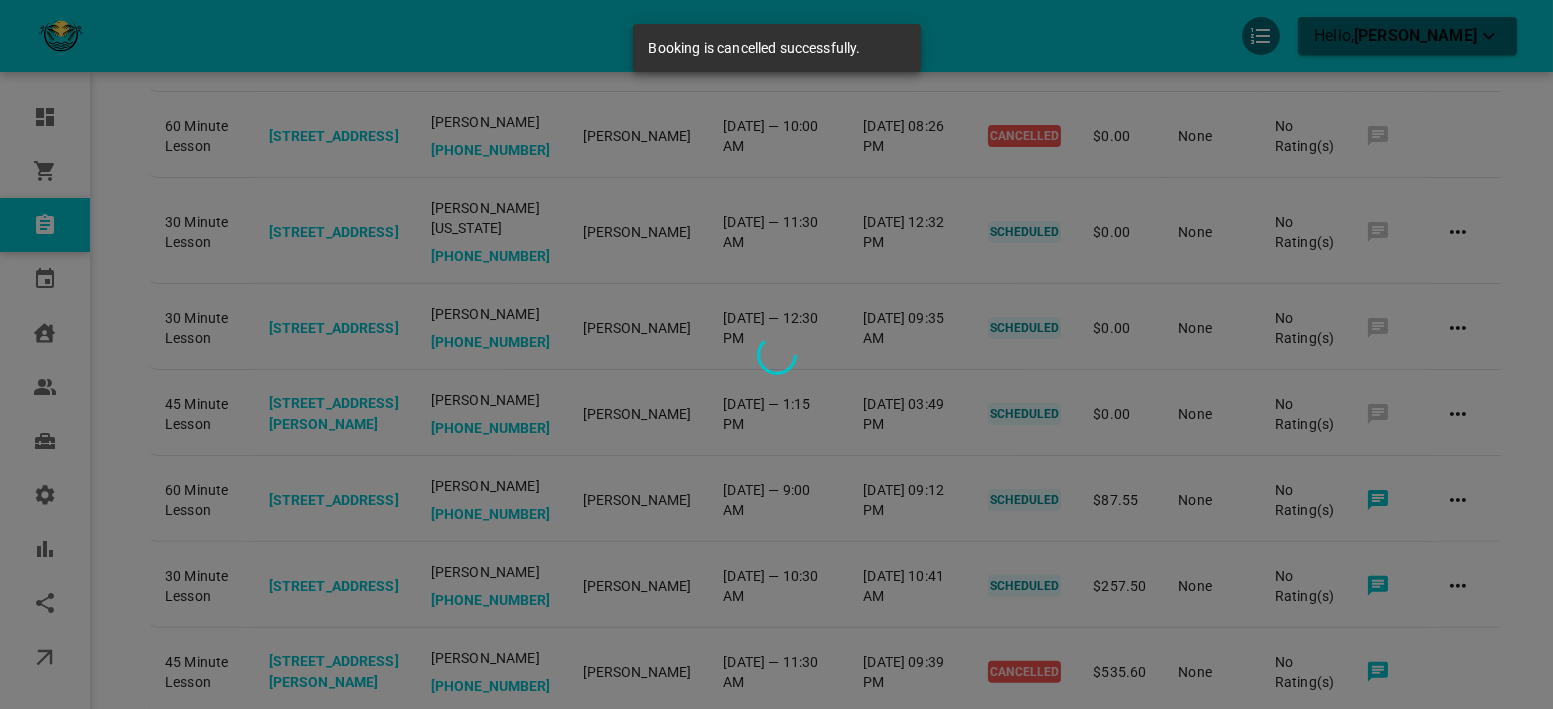 click at bounding box center [776, 354] 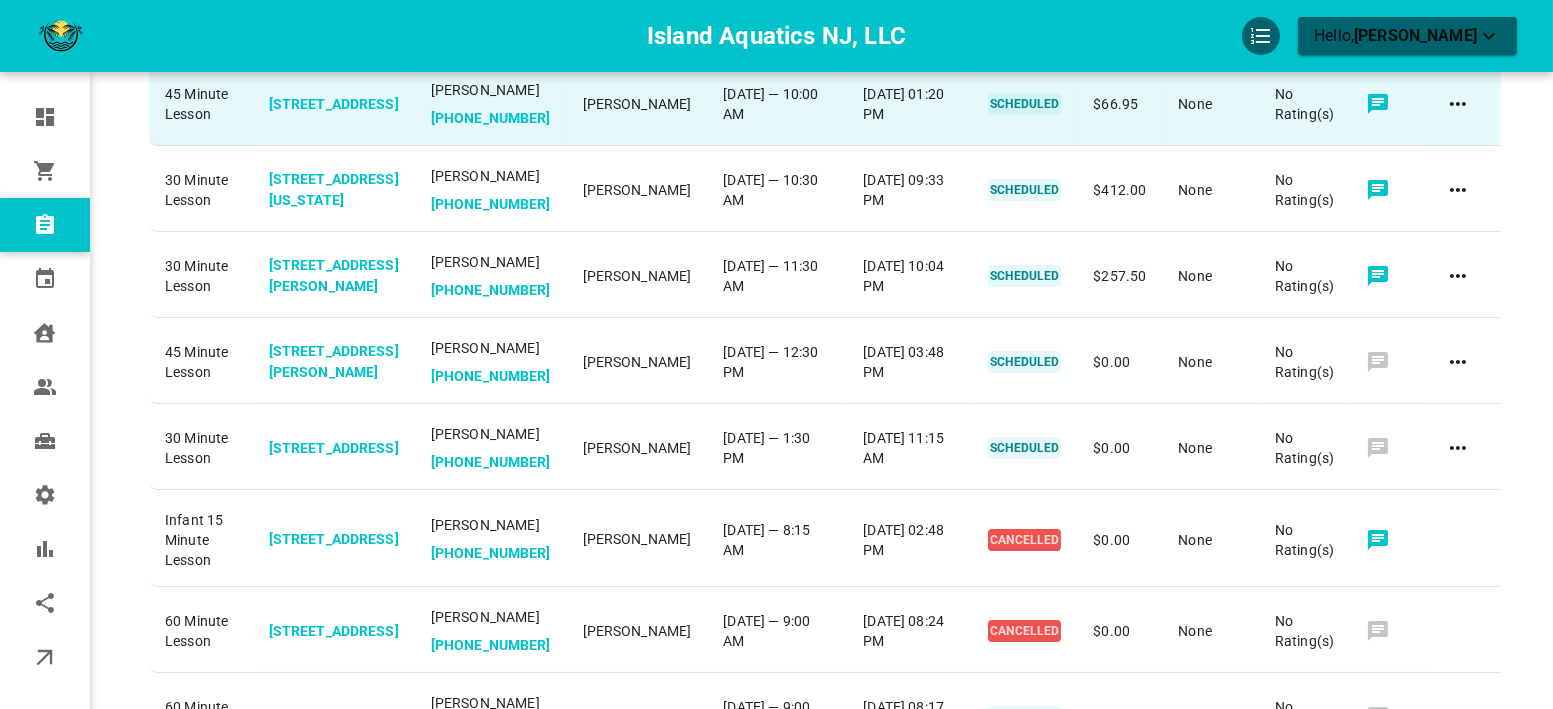 scroll, scrollTop: 0, scrollLeft: 0, axis: both 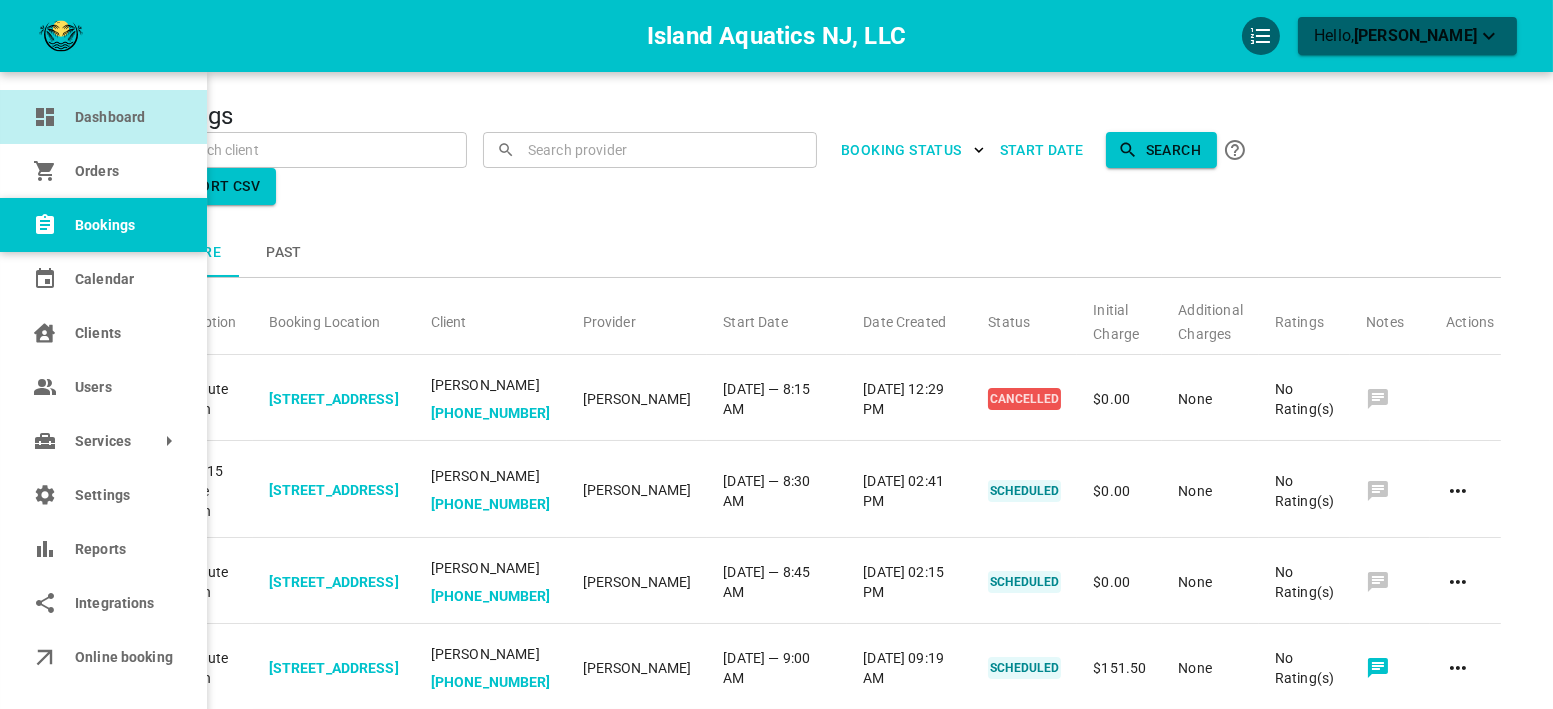 click on "Dashboard" at bounding box center [123, 117] 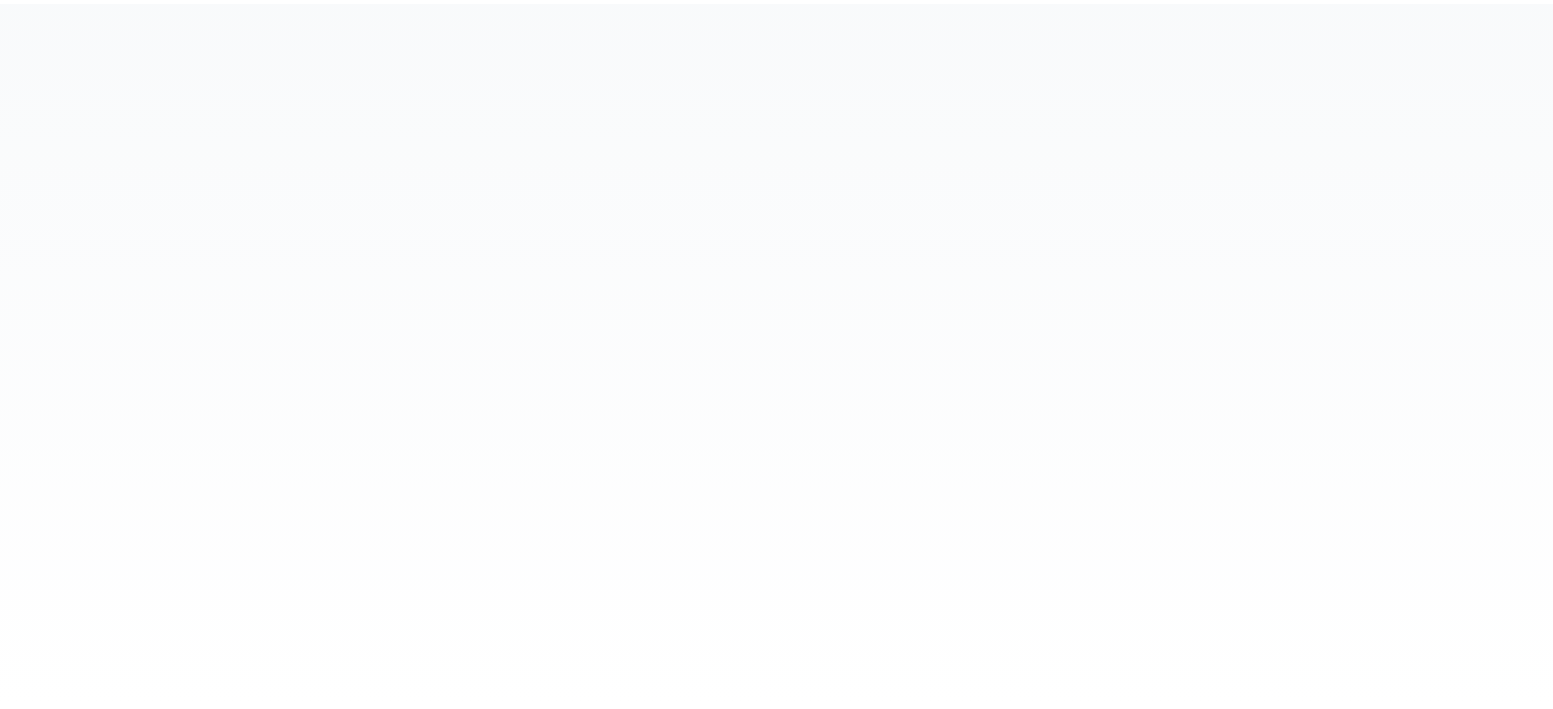 scroll, scrollTop: 0, scrollLeft: 0, axis: both 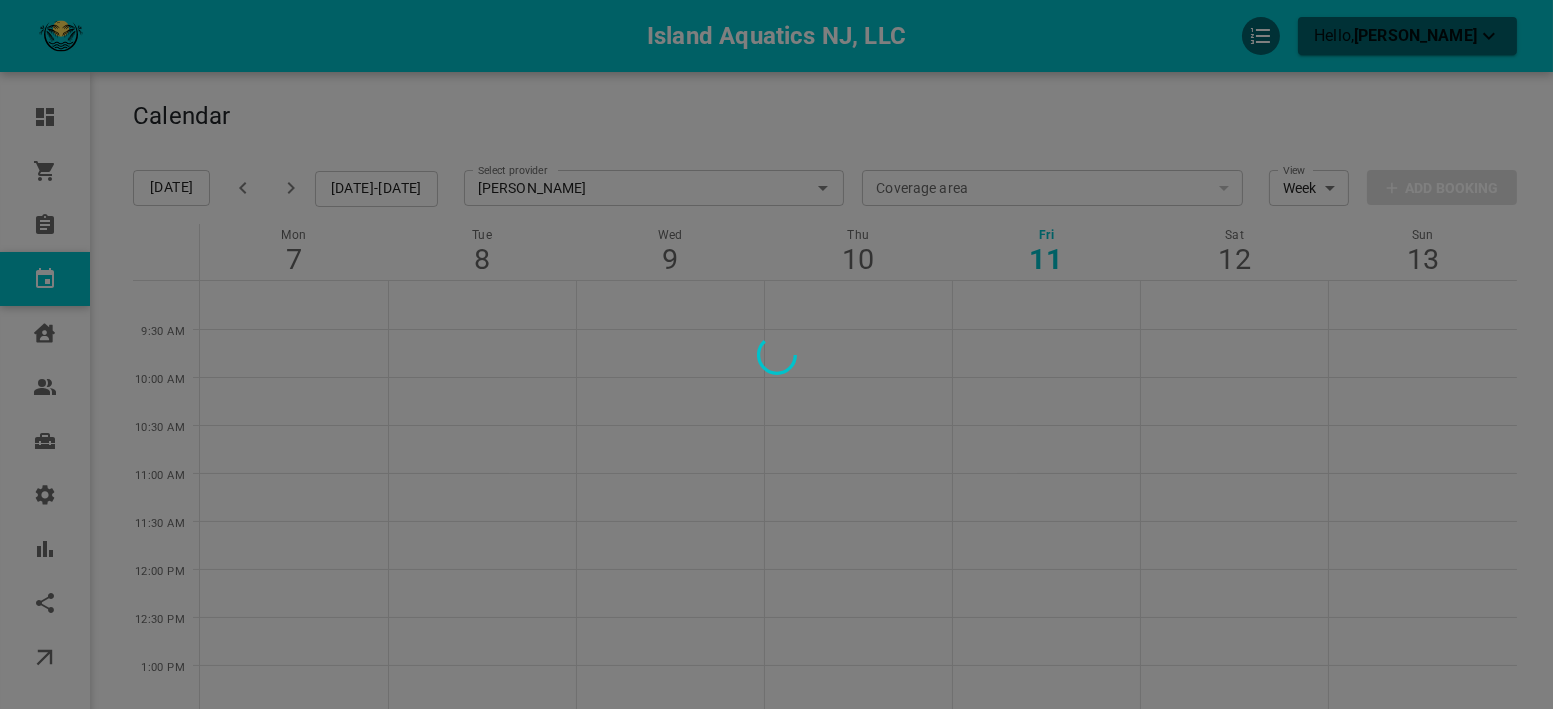 click at bounding box center (776, 354) 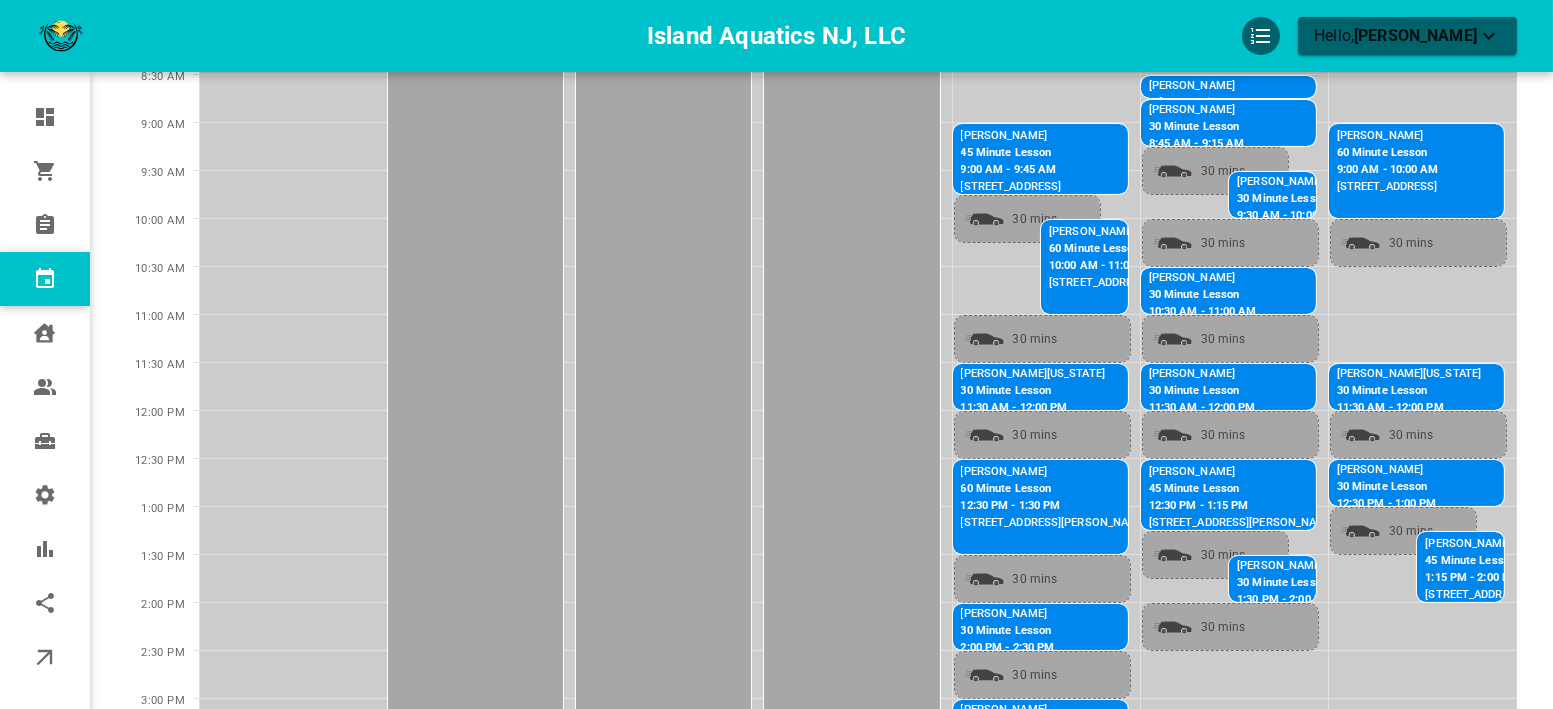scroll, scrollTop: 352, scrollLeft: 0, axis: vertical 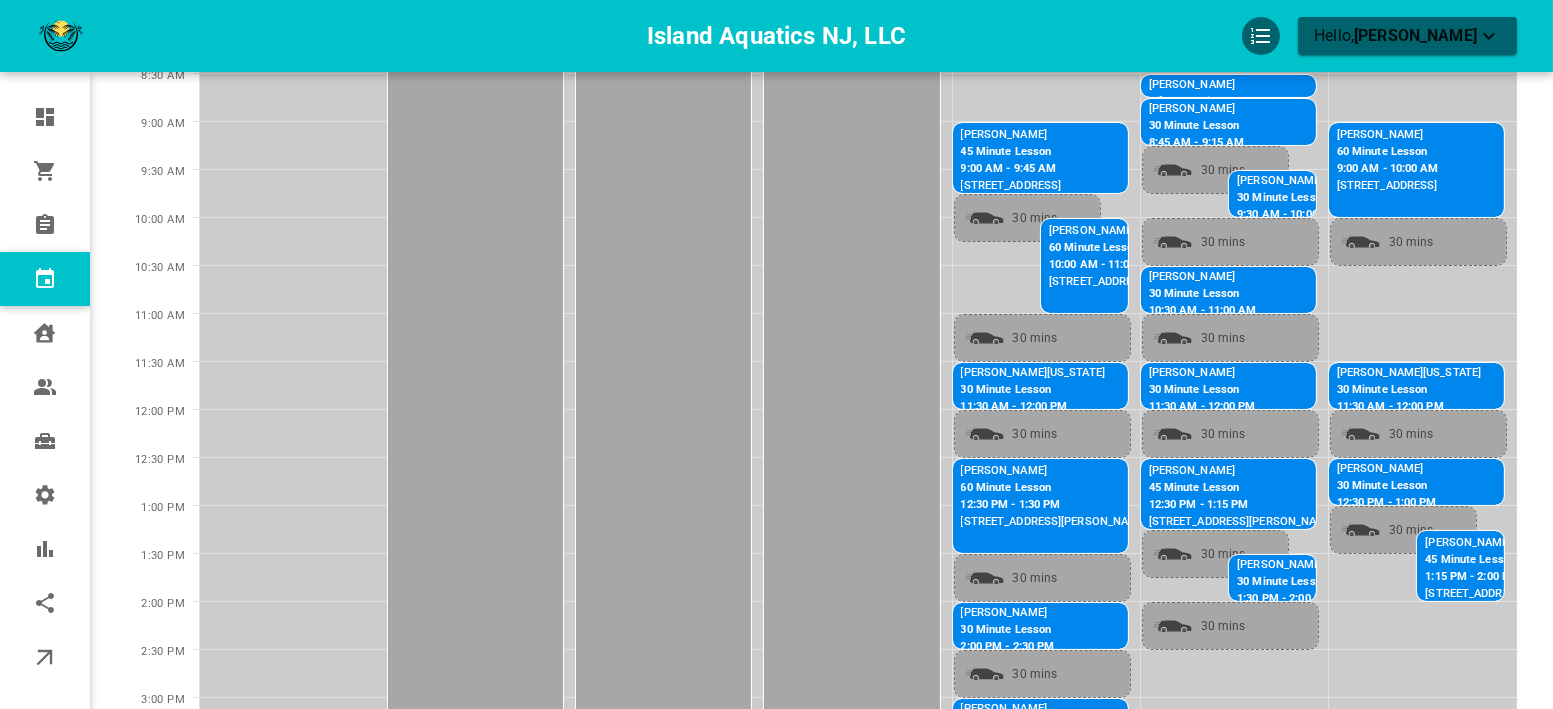 drag, startPoint x: 899, startPoint y: 106, endPoint x: 742, endPoint y: 155, distance: 164.46884 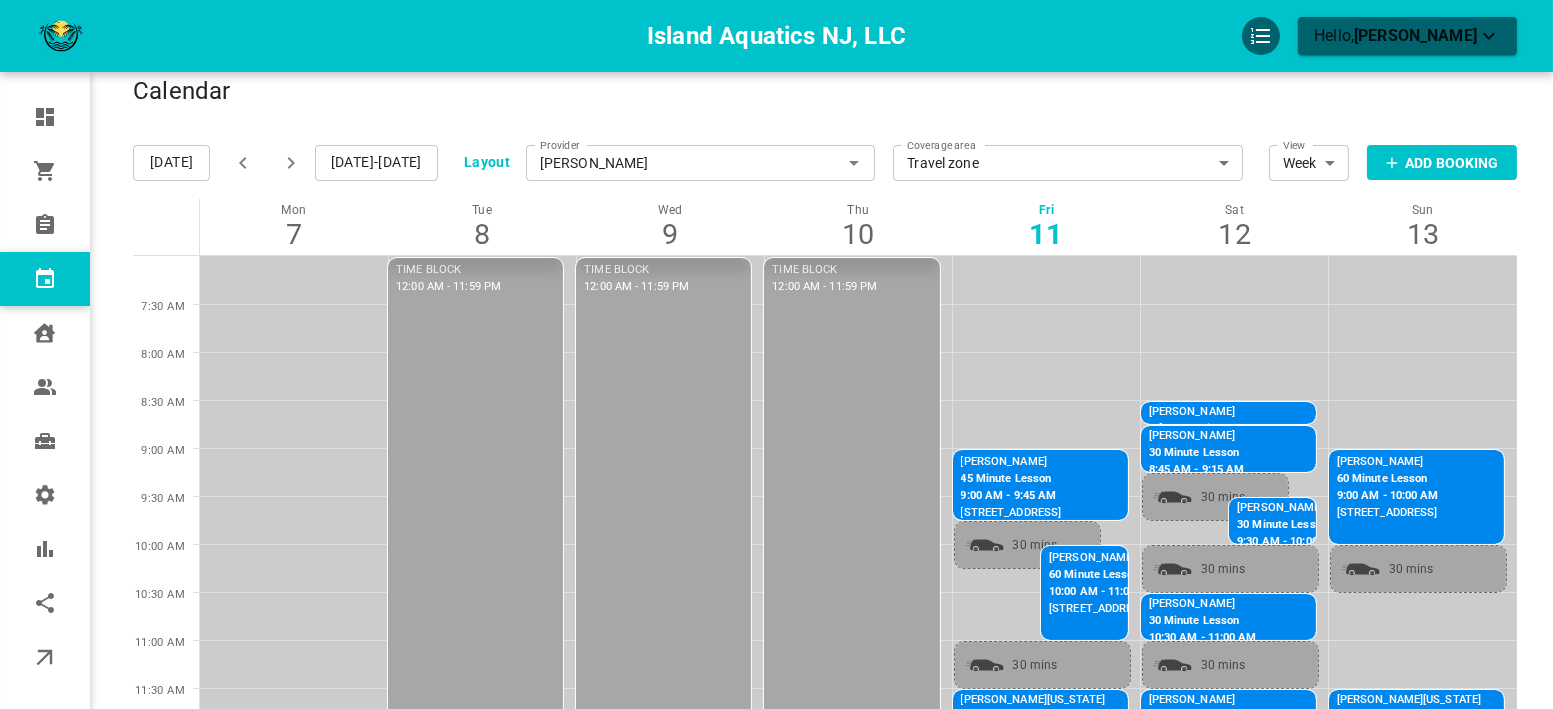 scroll, scrollTop: 22, scrollLeft: 0, axis: vertical 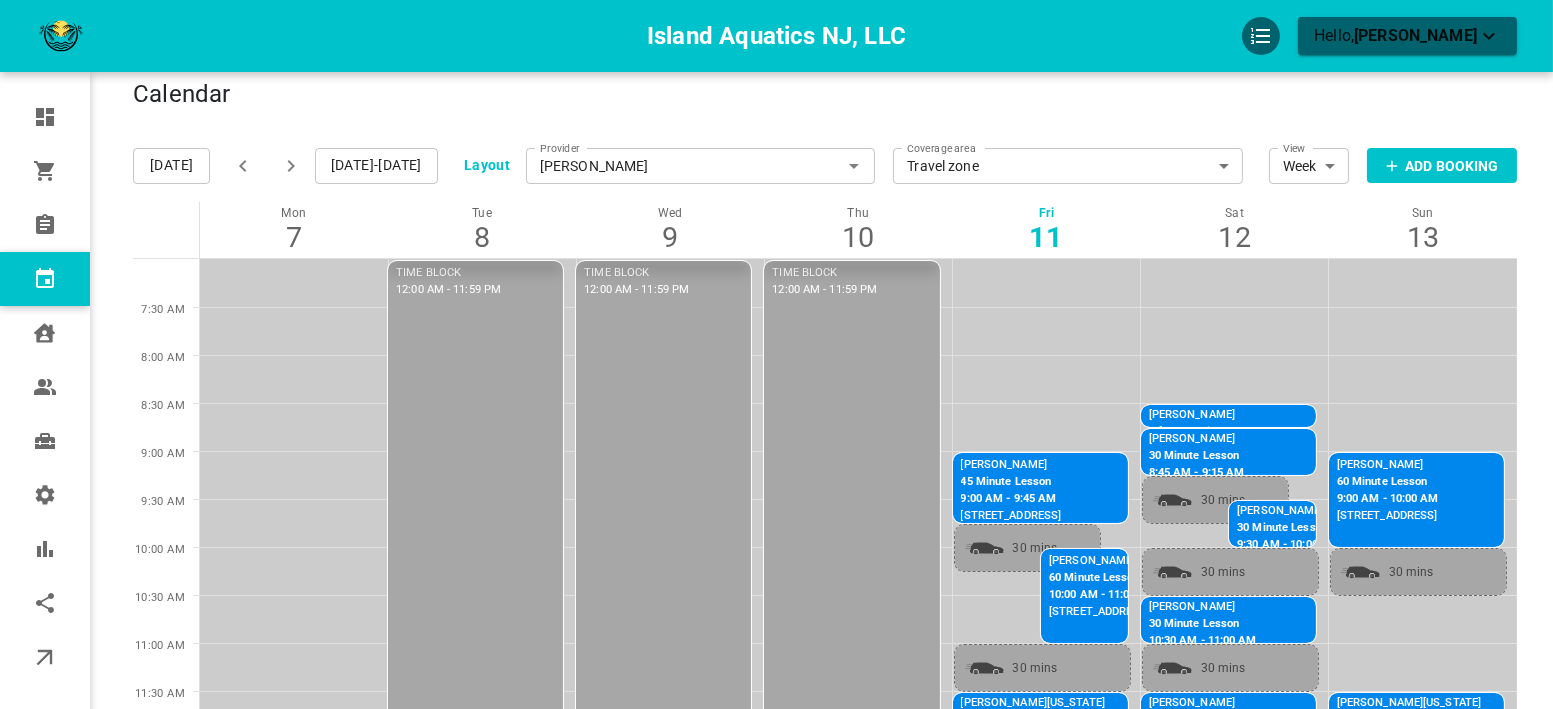 click 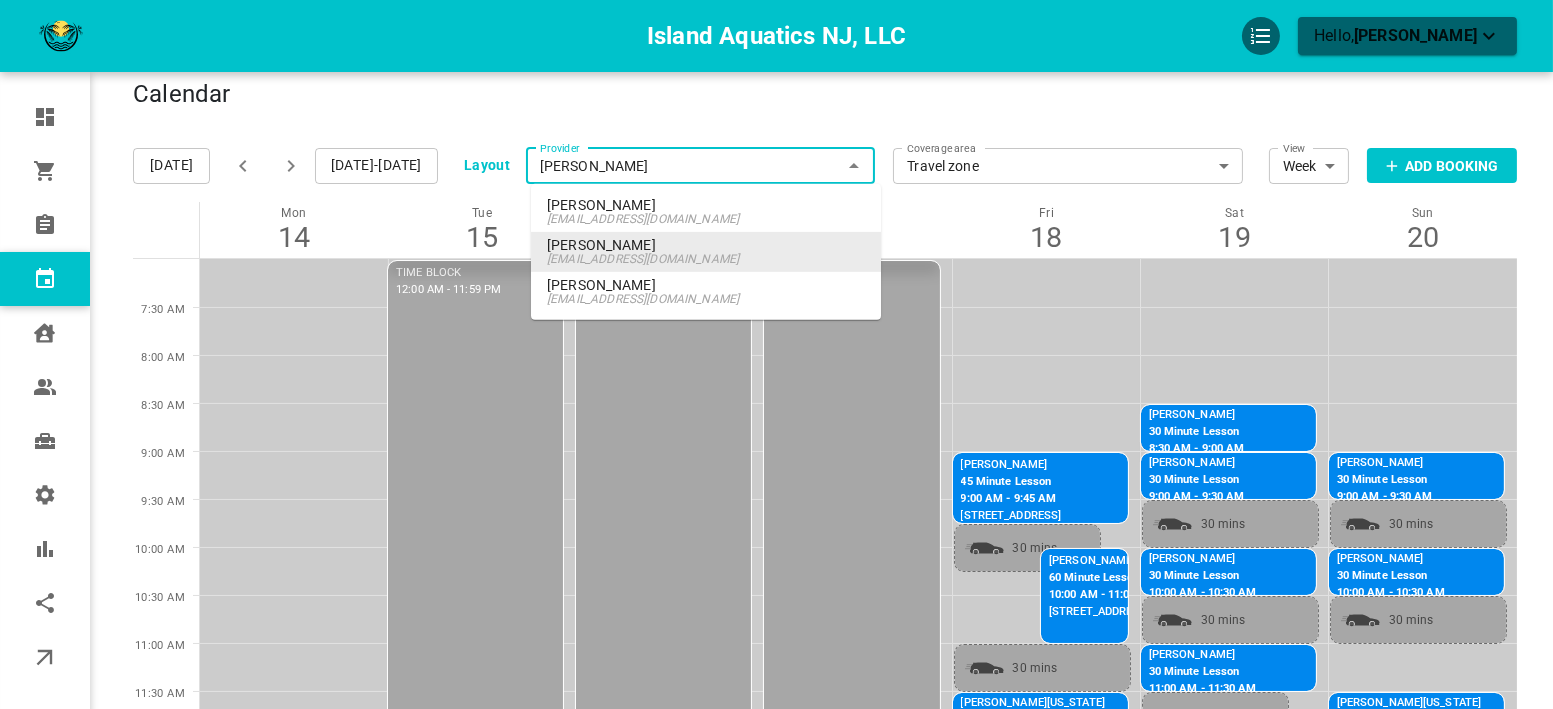 click on "Island Aquatics NJ, LLC Hello,  Alicia Fimple-Paccione Dashboard Orders Bookings Calendar Clients Users Services Settings Reports Integrations Online booking Calendar Add Booking Today Jul 14-20, 2025 Layout Provider Alicia Fimple-Paccione Provider Coverage area Travel zone 4a3a60c1-e23b-4a0b-ab90-c8461d8272aa Coverage area View Week Week View Add Booking Mon 14 Tue 15 Wed 16 Thu 17 Fri 18 Sat 19 Sun 20 7:30 AM 8:00 AM 8:30 AM 9:00 AM 9:30 AM 10:00 AM 10:30 AM 11:00 AM 11:30 AM 12:00 PM 12:30 PM 1:00 PM 1:30 PM 2:00 PM 2:30 PM 3:00 PM 3:30 PM 4:00 PM 4:30 PM 5:00 PM 5:30 PM 6:00 PM 6:30 PM   Sarah Platt 45 Minute Lesson 4:30 PM - 5:15 PM 520 Cedarbrook Ln, Linwood, NJ 08221, USA 30 mins TIME BLOCK 12:00 AM - 11:59 PM TIME BLOCK 12:00 AM - 11:59 PM TIME BLOCK 12:00 AM - 11:59 PM   Alicia Flynn 45 Minute Lesson 9:00 AM - 9:45 AM 6 Golfview Dr, Northfield, NJ 08225, USA 30 mins 30 mins   Carrie Washington 30 Minute Lesson 11:30 AM - 12:00 PM 116 Briarcliff Dr, Egg Harbor Township, NJ 08234, USA 30 mins   30 mins" at bounding box center (776, 757) 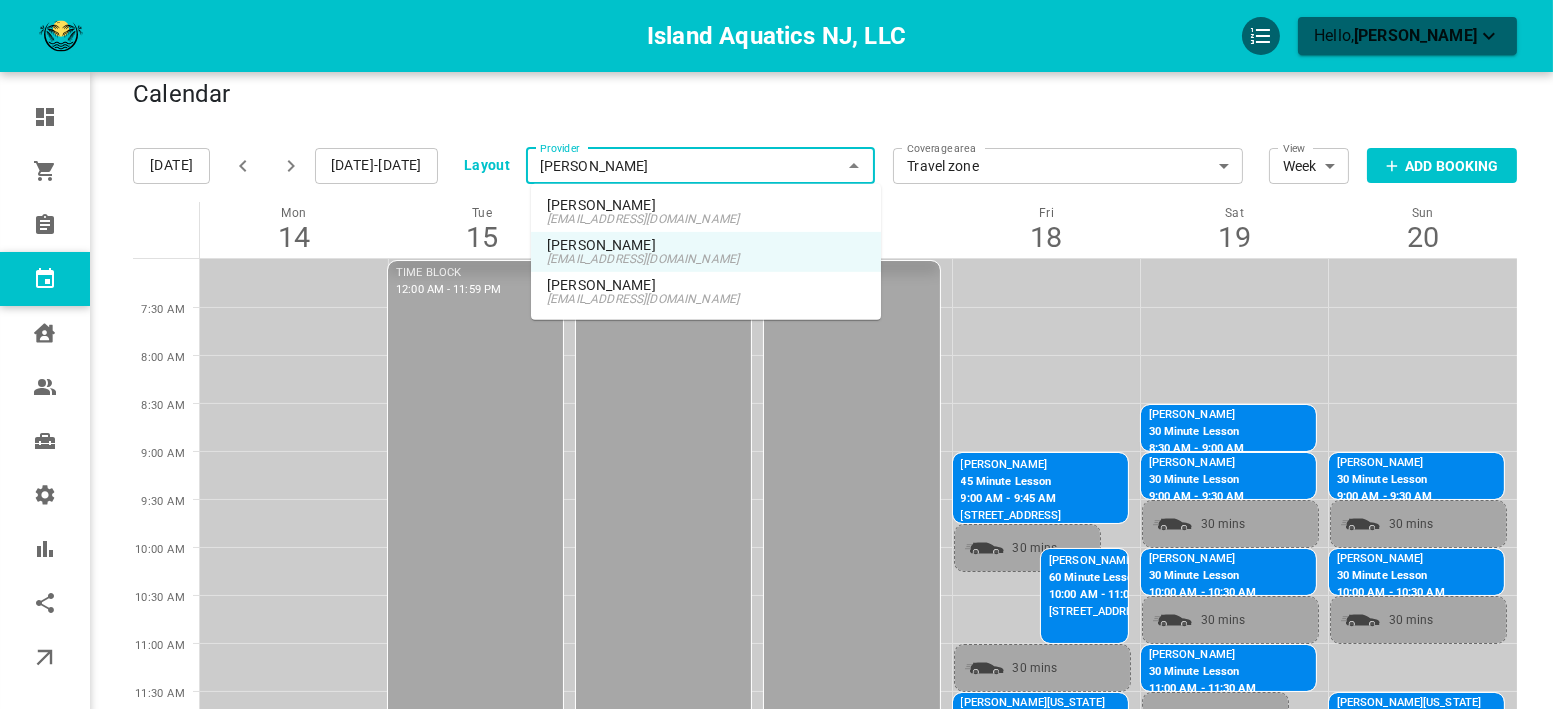 click on "Kirsten Graham" at bounding box center (706, 285) 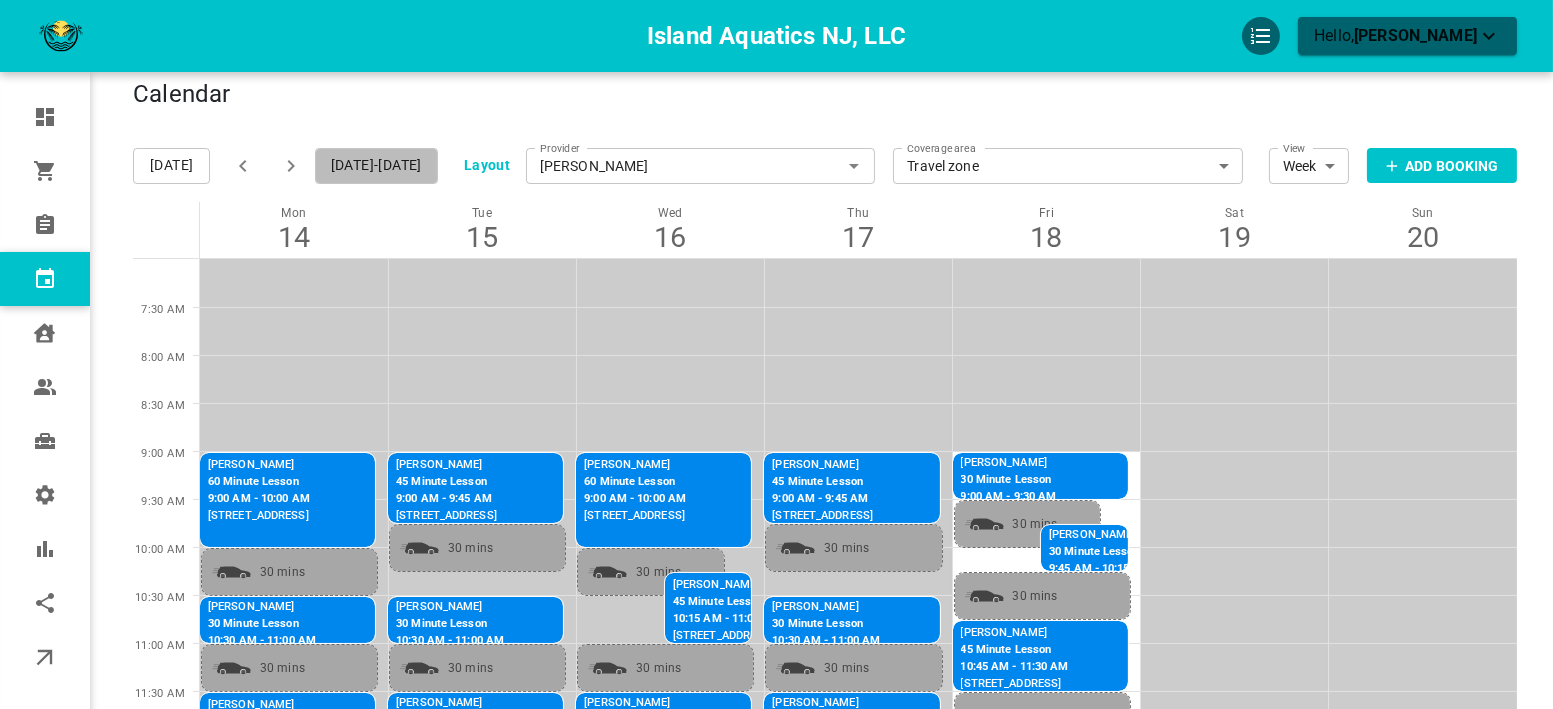 click on "Jul 14-20, 2025" at bounding box center [376, 166] 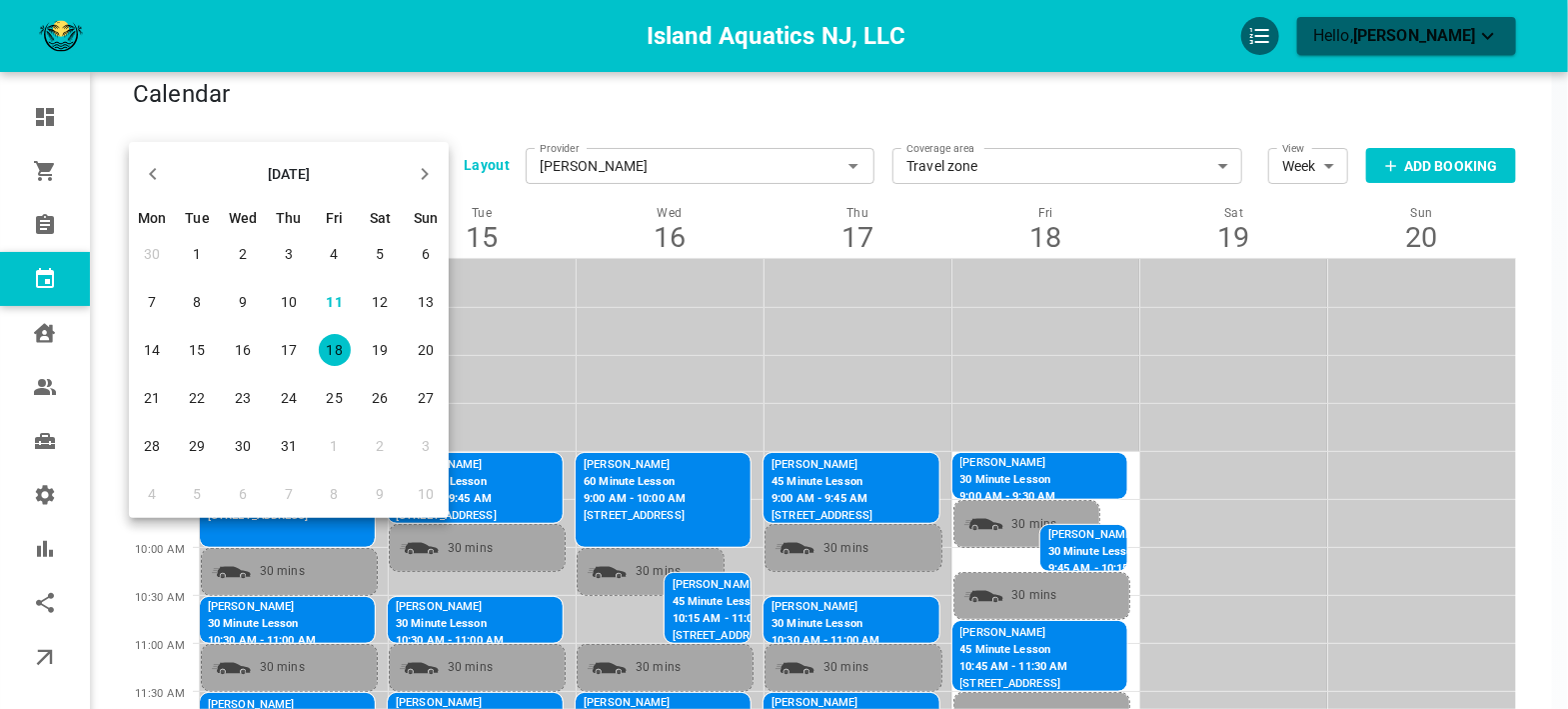 click on "22" at bounding box center (197, 398) 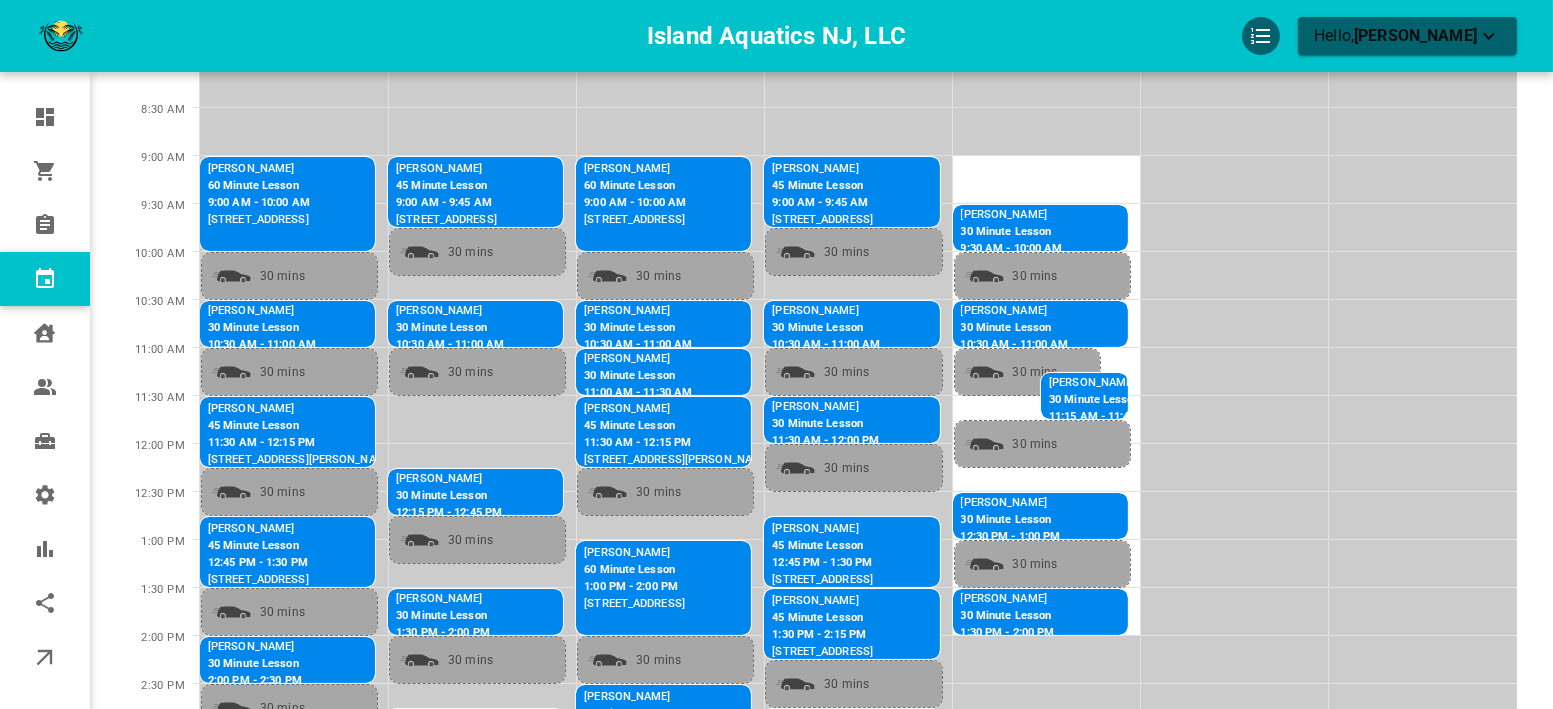 scroll, scrollTop: 312, scrollLeft: 0, axis: vertical 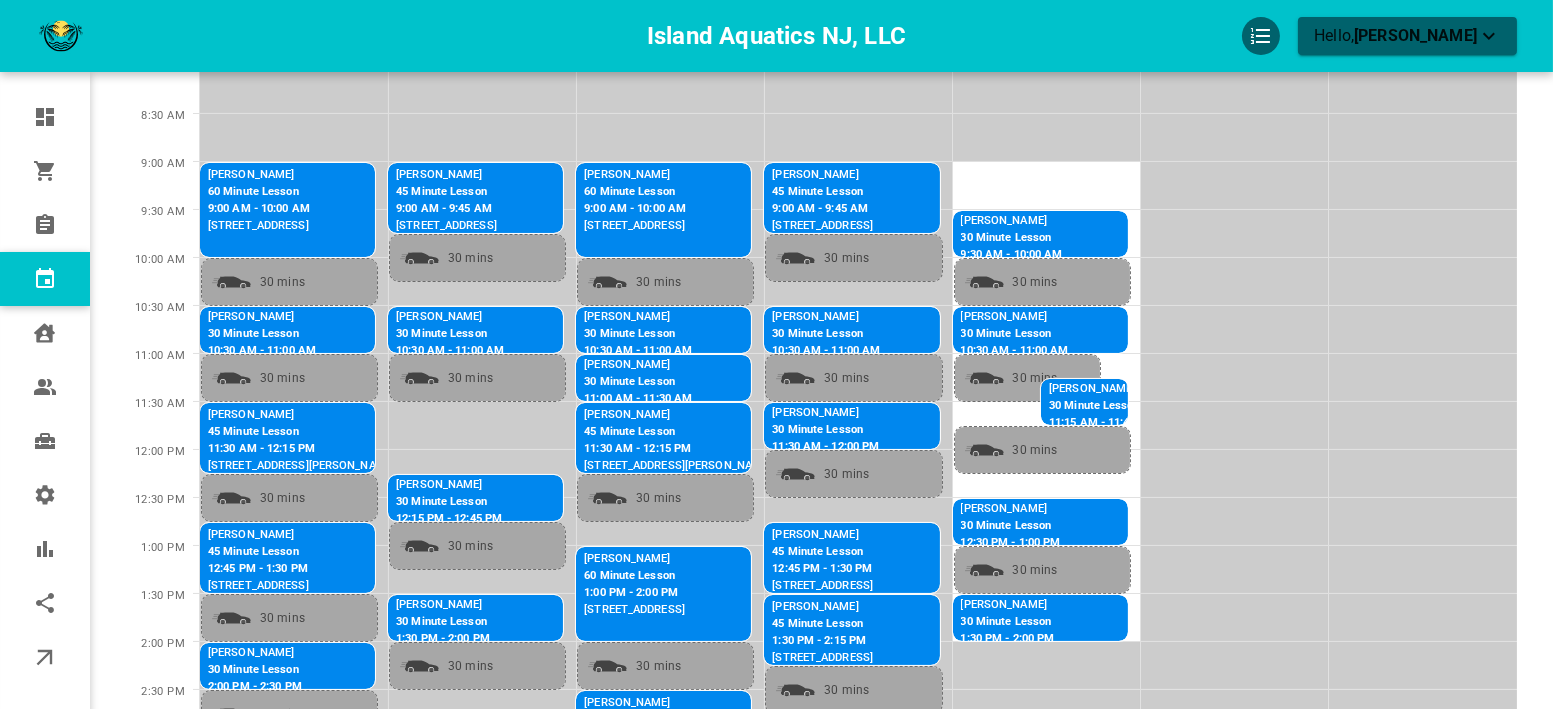 click on "30 Minute Lesson" at bounding box center [449, 502] 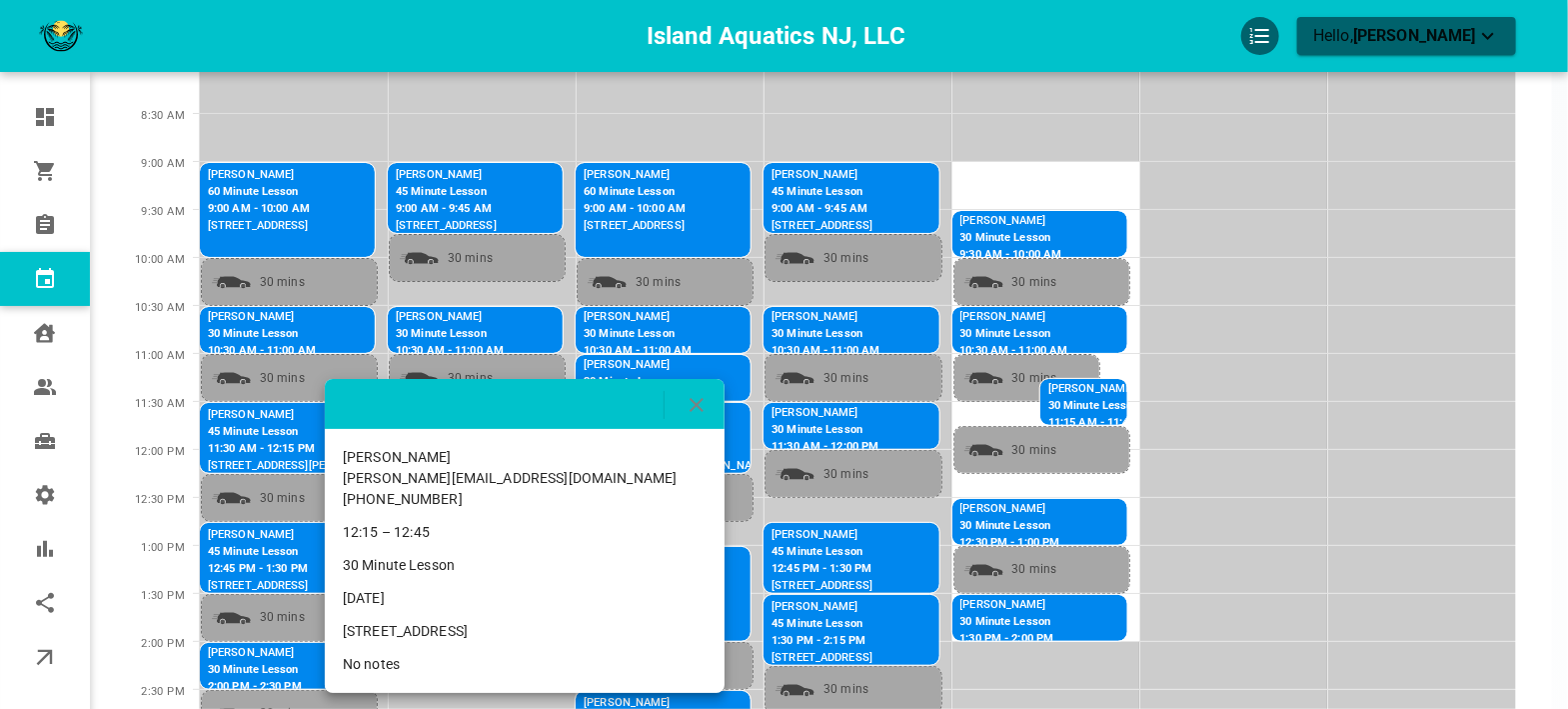 click 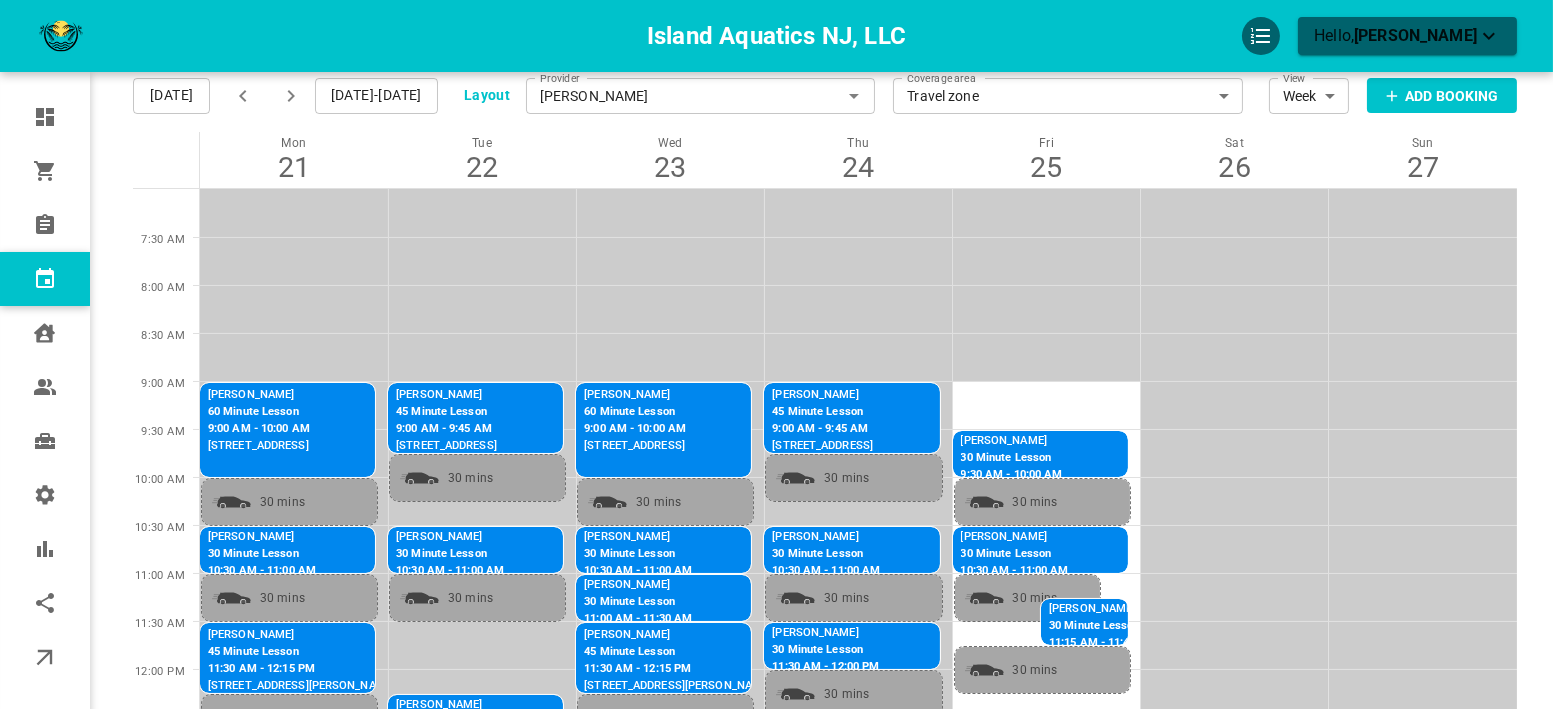 scroll, scrollTop: 0, scrollLeft: 0, axis: both 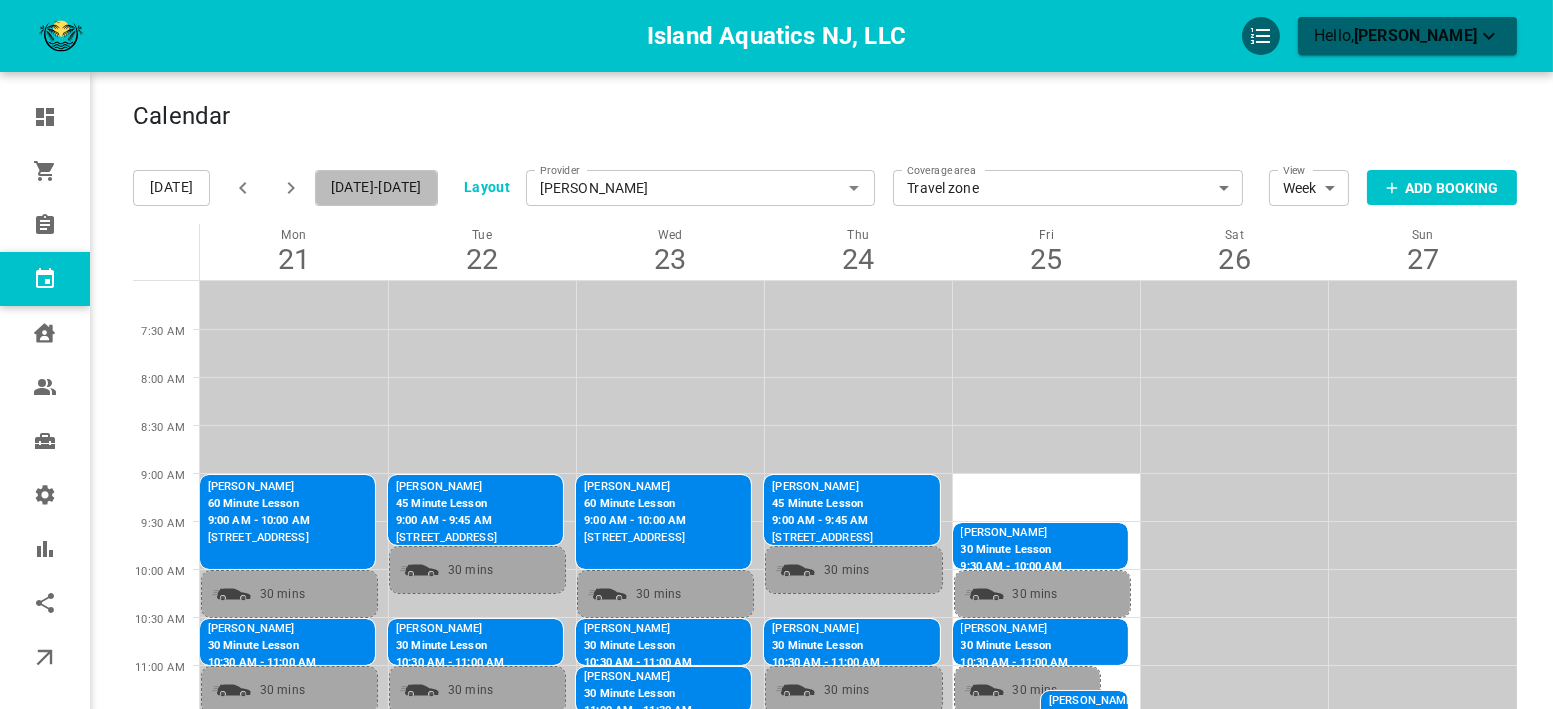 click on "Jul 21-27, 2025" at bounding box center [376, 188] 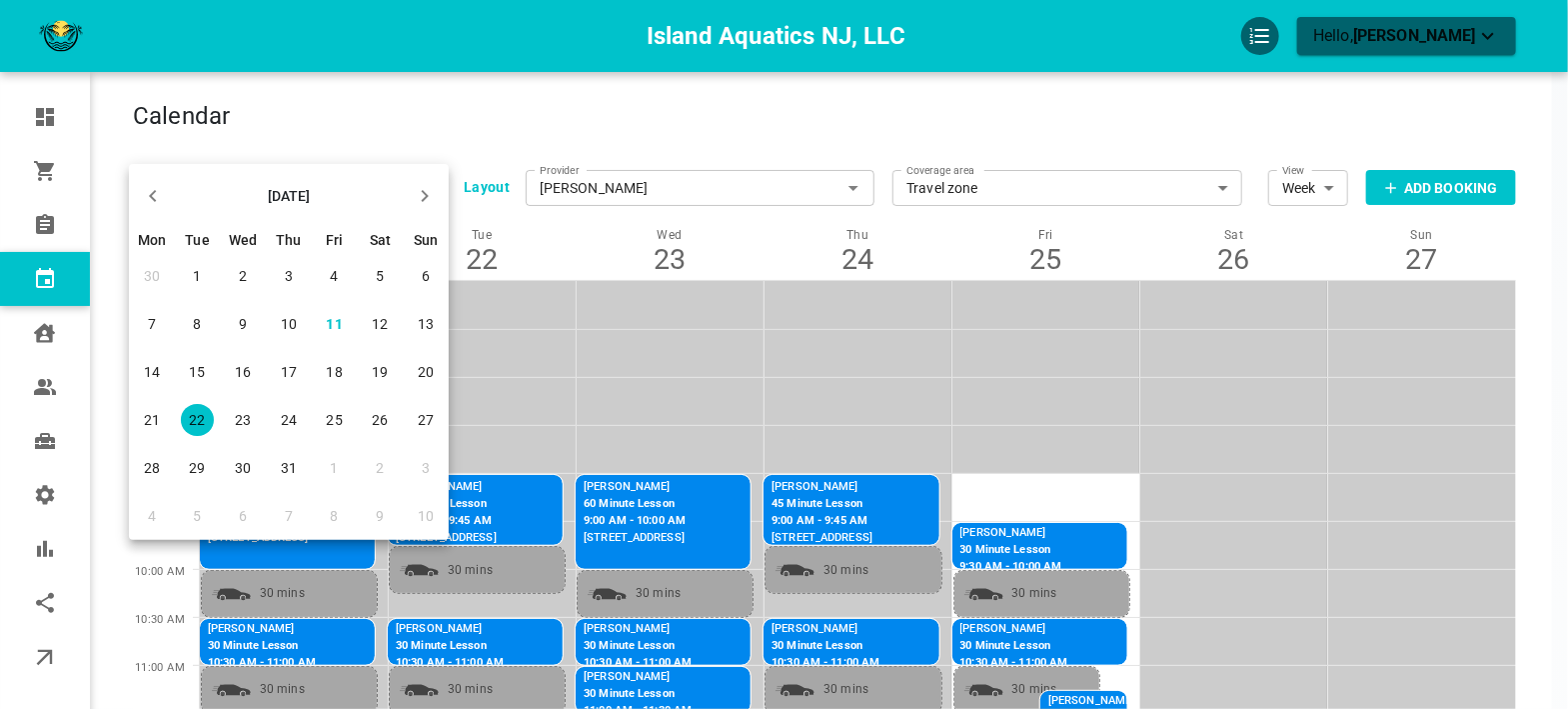 click 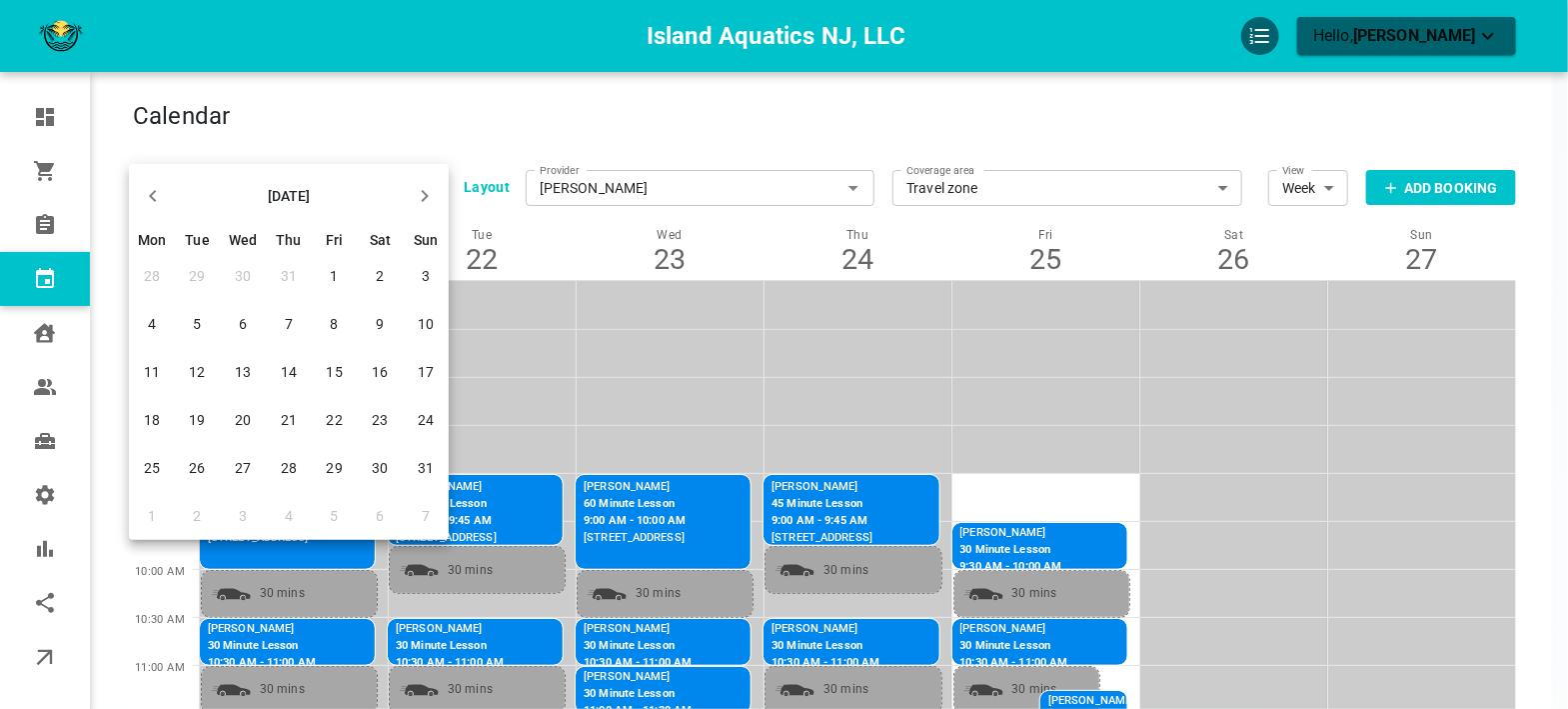 click on "21" at bounding box center (289, 420) 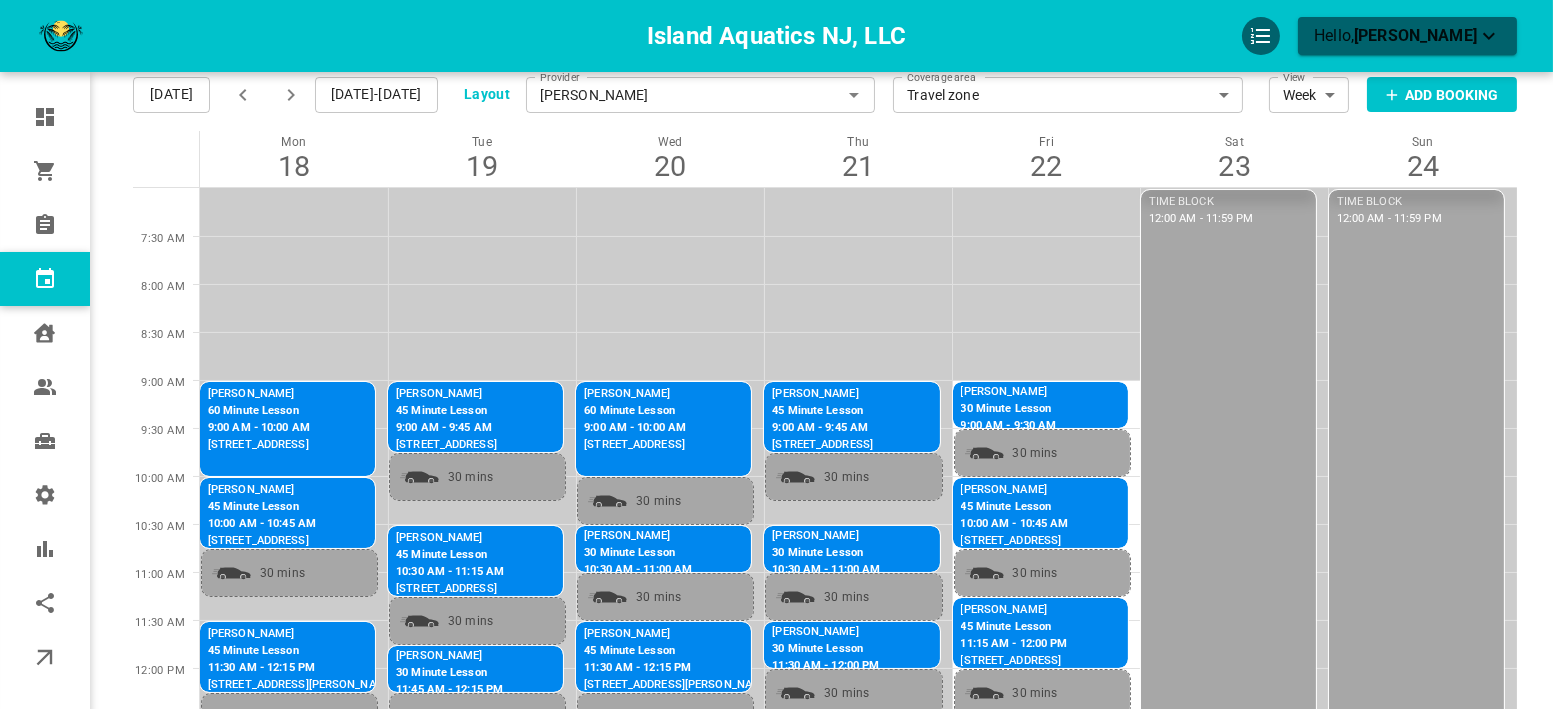 scroll, scrollTop: 0, scrollLeft: 0, axis: both 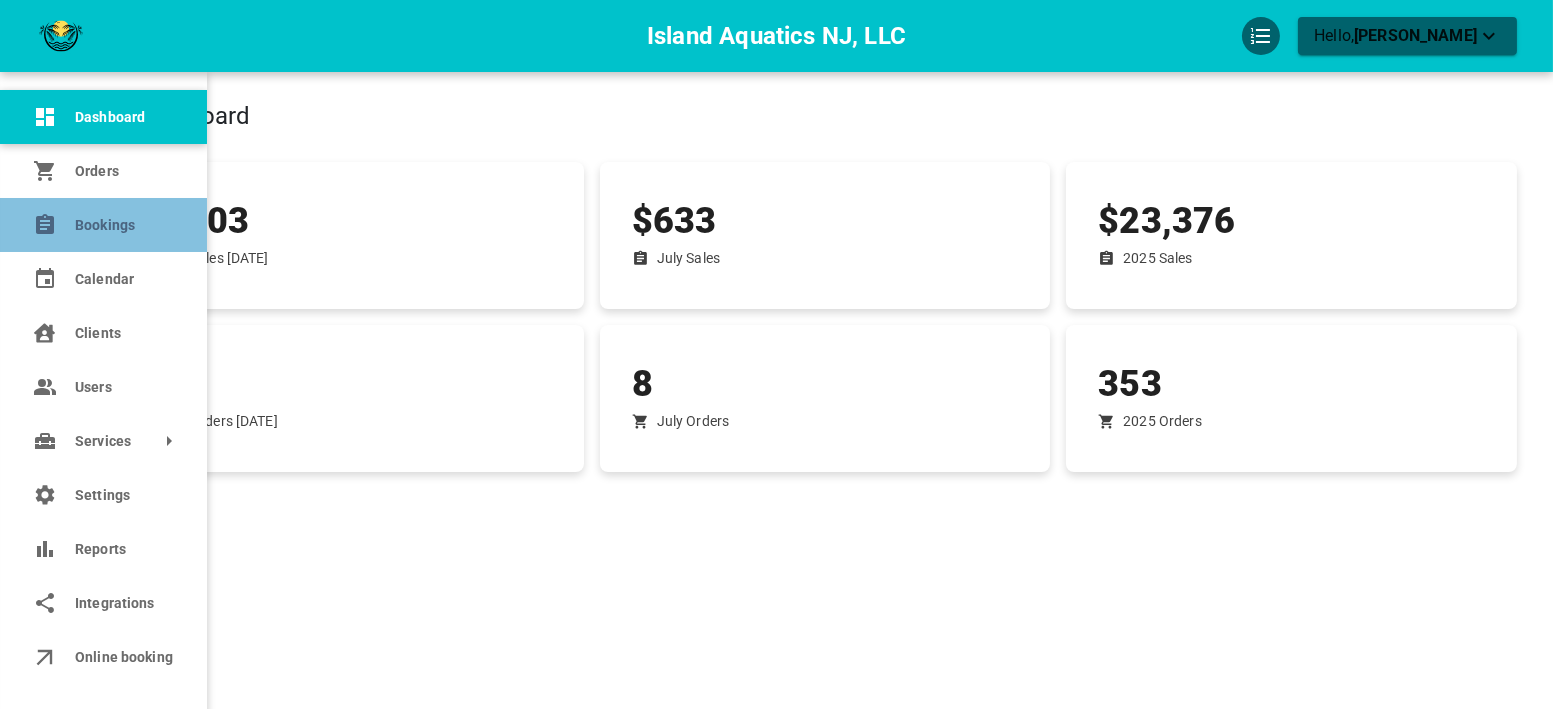 click 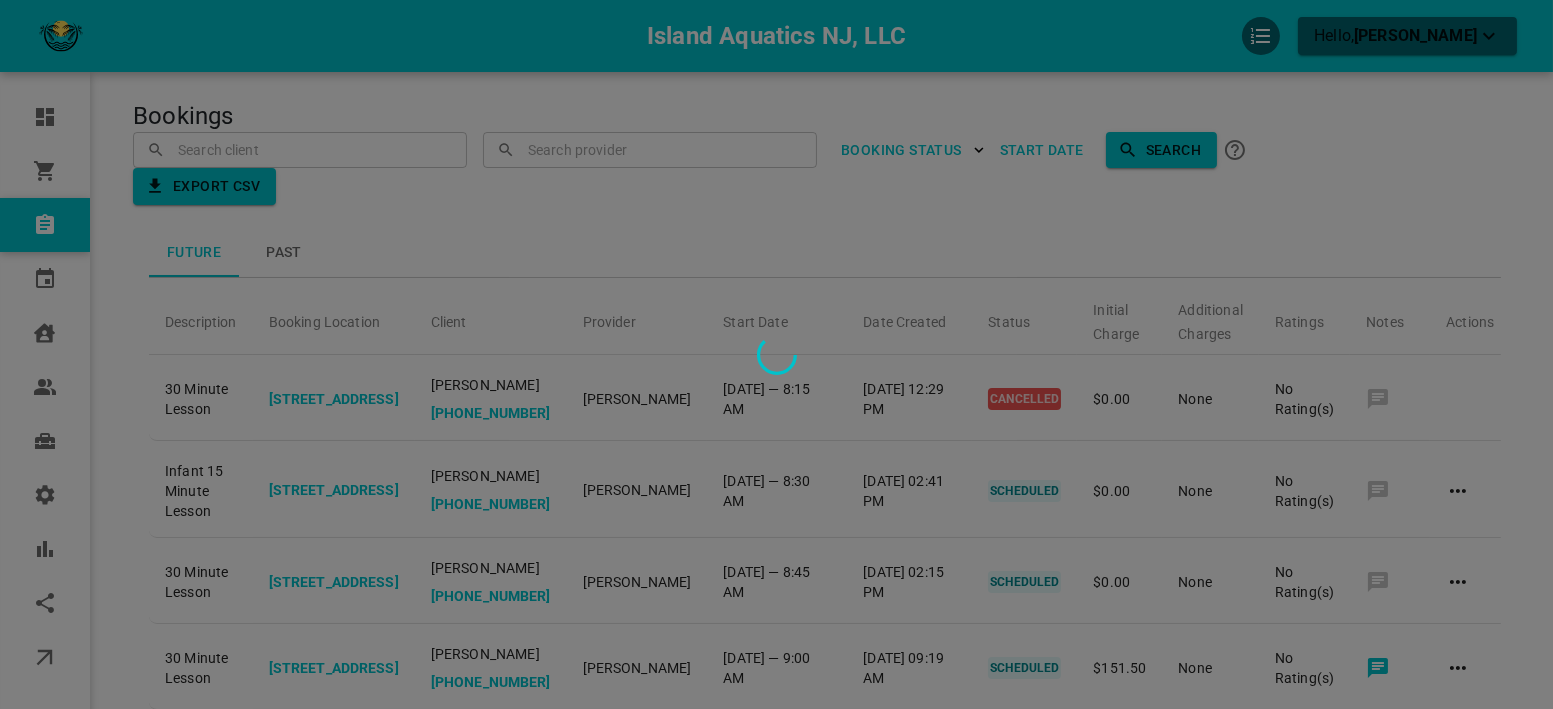 click at bounding box center (776, 354) 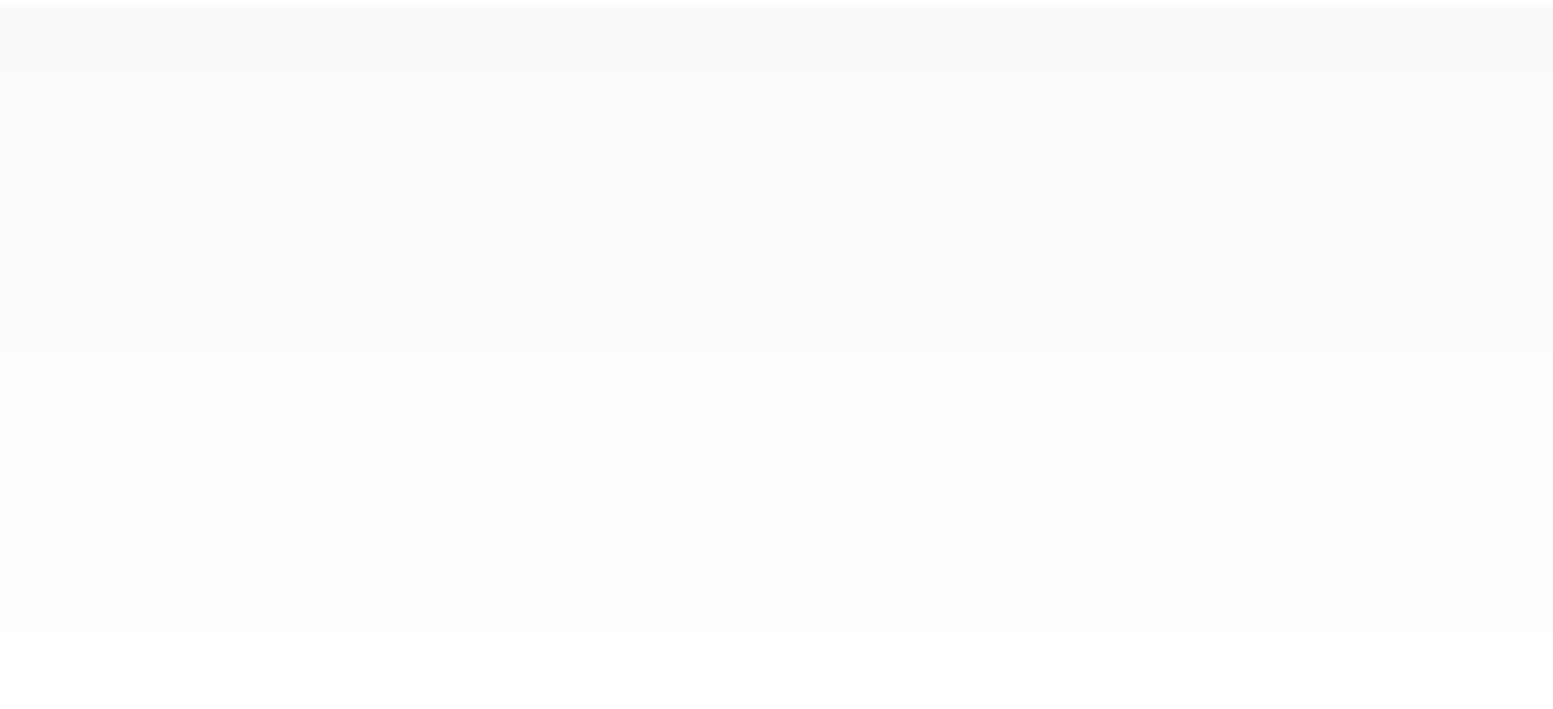 scroll, scrollTop: 0, scrollLeft: 0, axis: both 